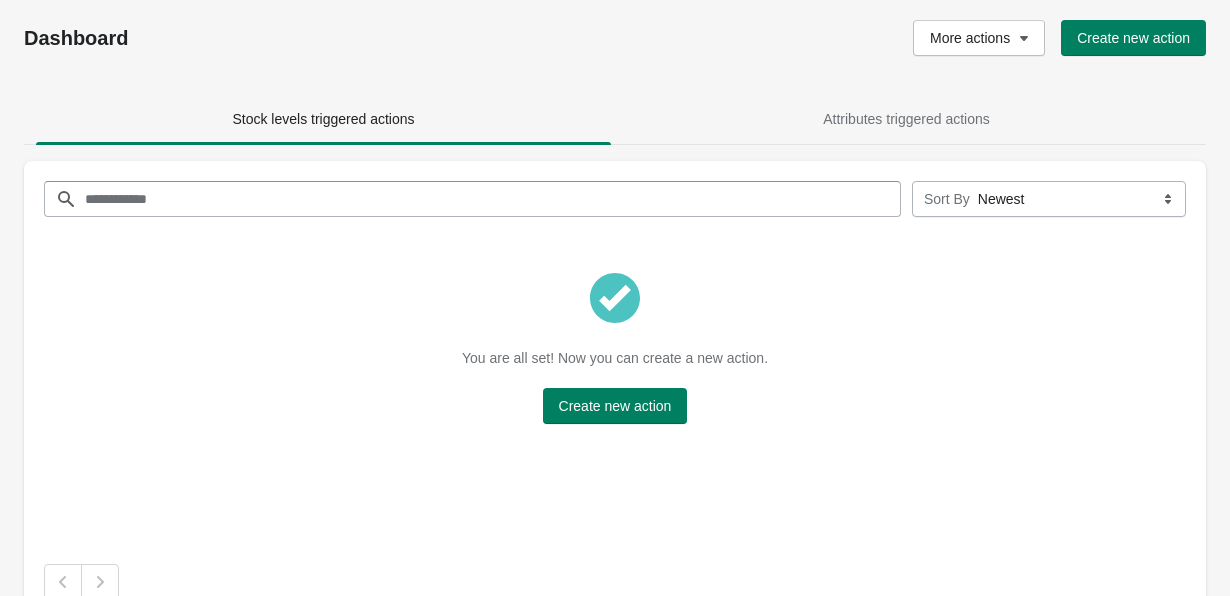 scroll, scrollTop: 0, scrollLeft: 0, axis: both 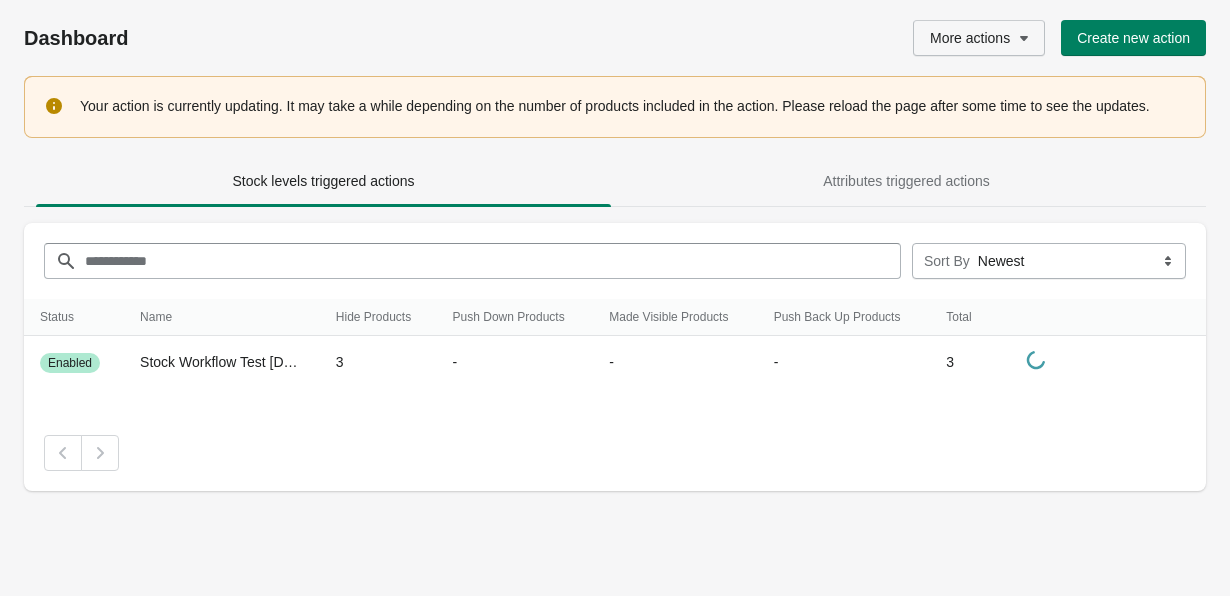 click on "More actions" at bounding box center [979, 38] 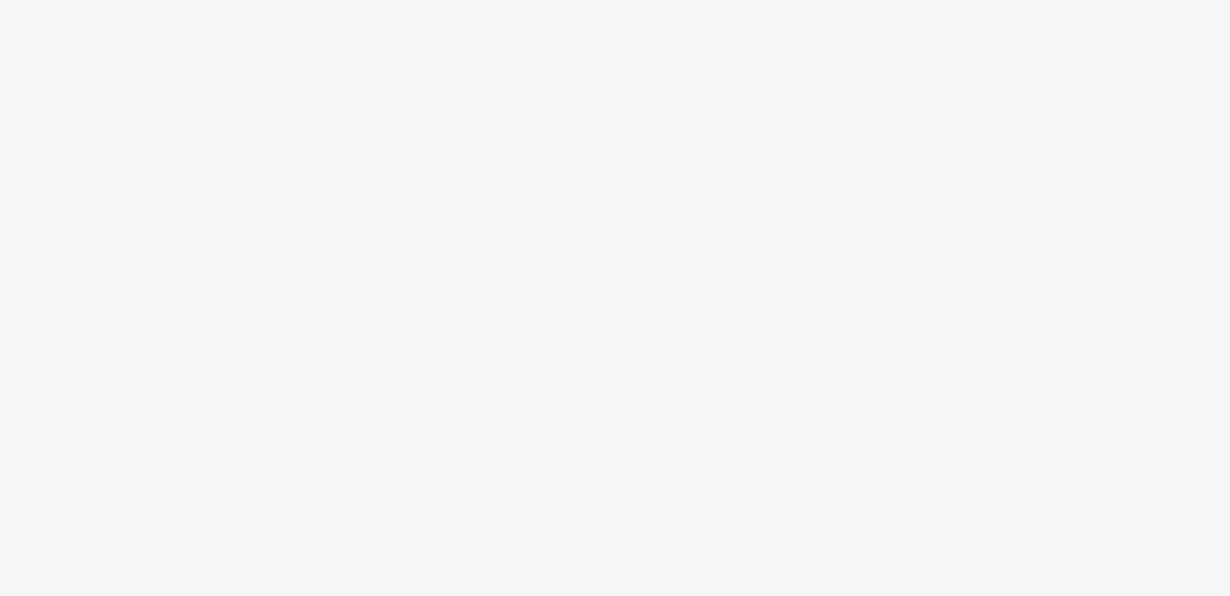 scroll, scrollTop: 0, scrollLeft: 0, axis: both 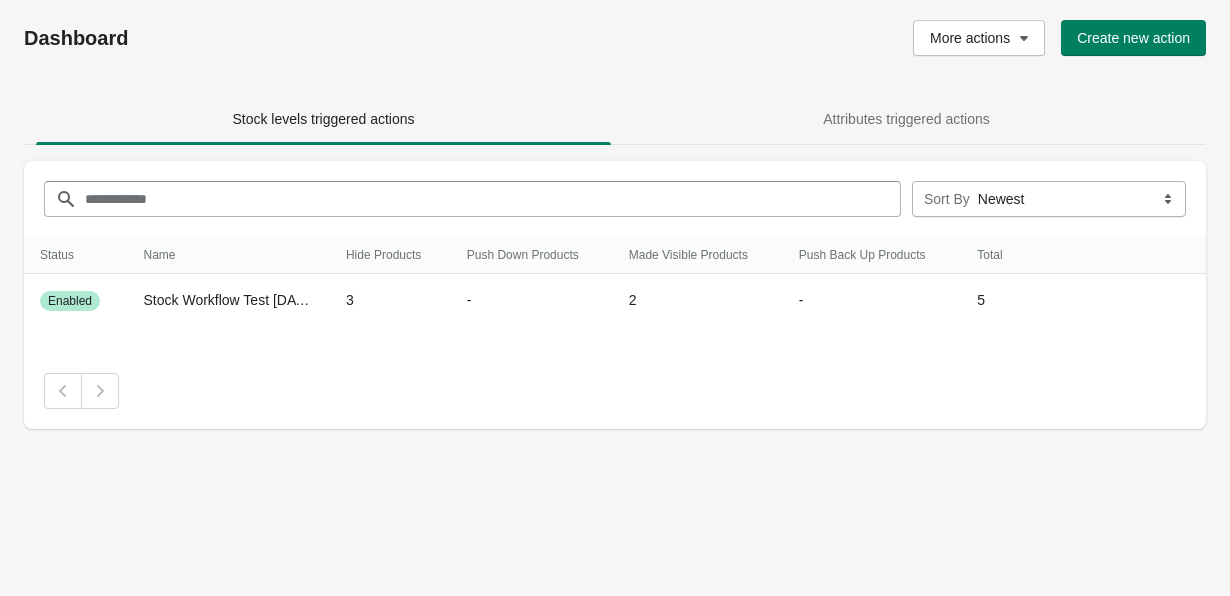 click on "Dashboard More actions Create new action" at bounding box center (615, 38) 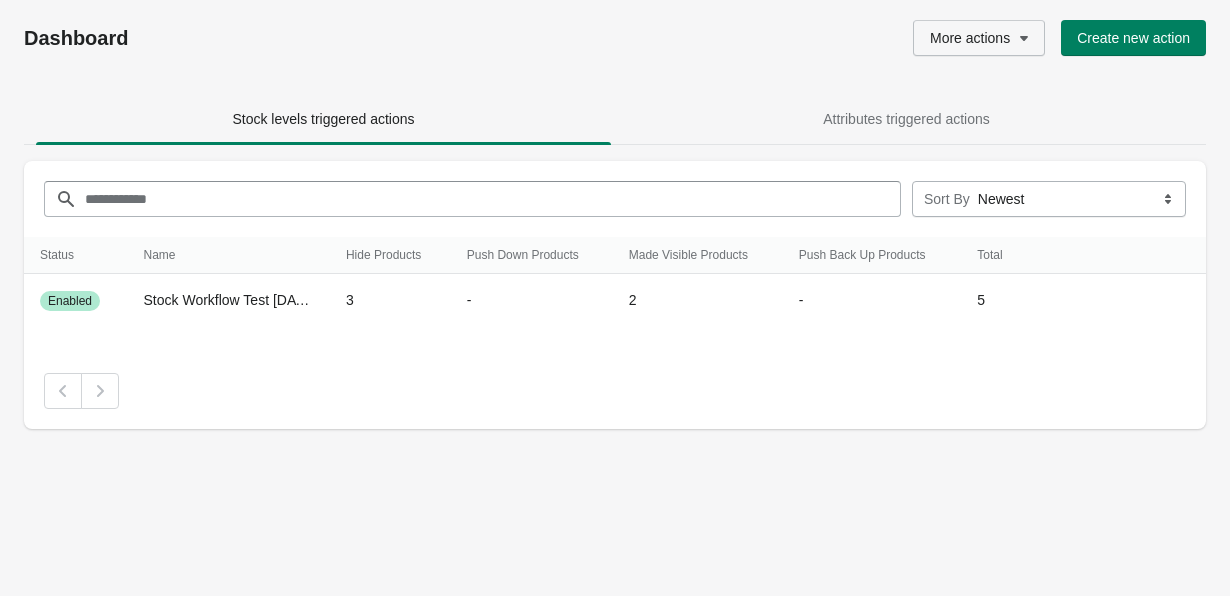 click on "More actions" at bounding box center (970, 38) 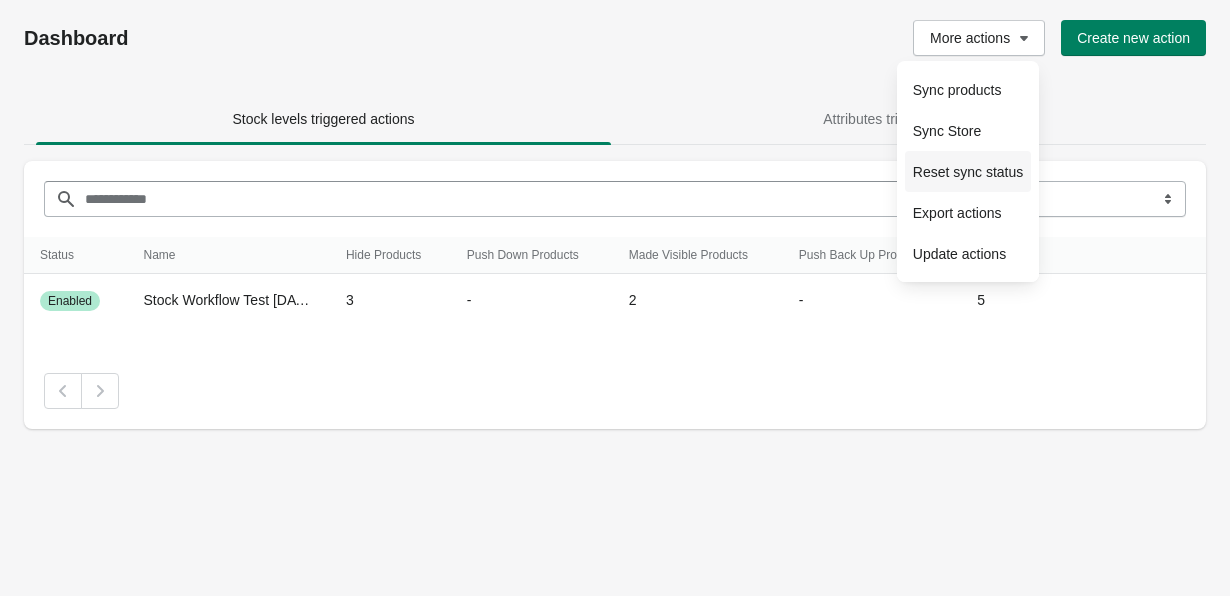 click on "Reset sync status" at bounding box center [968, 172] 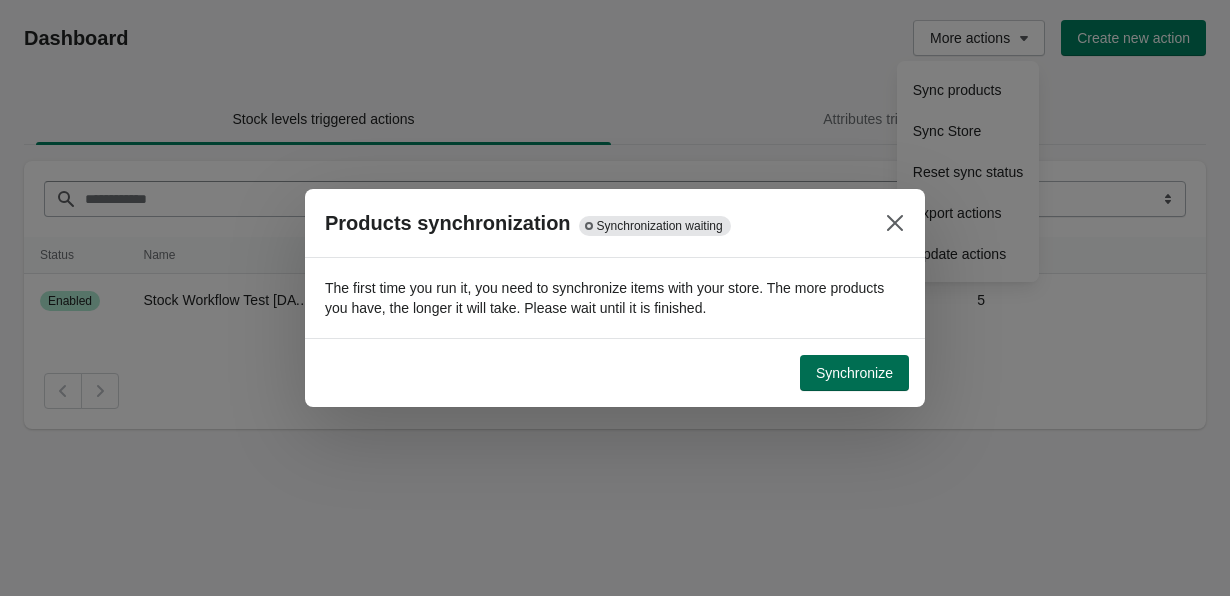click on "Synchronize" at bounding box center (854, 373) 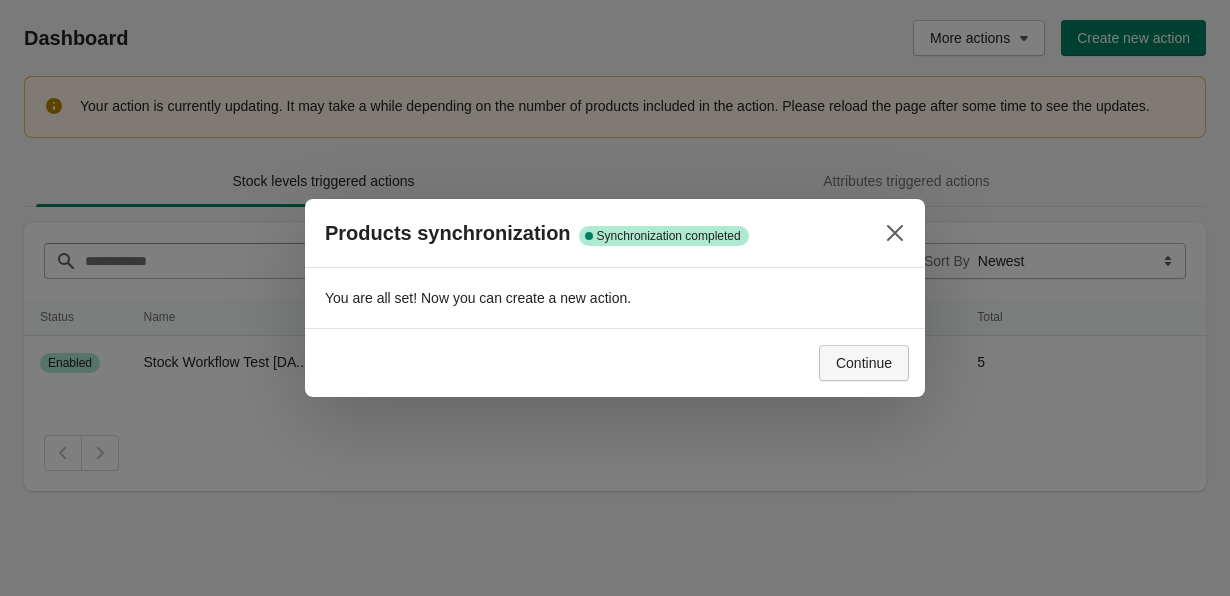 click on "Continue" at bounding box center [864, 363] 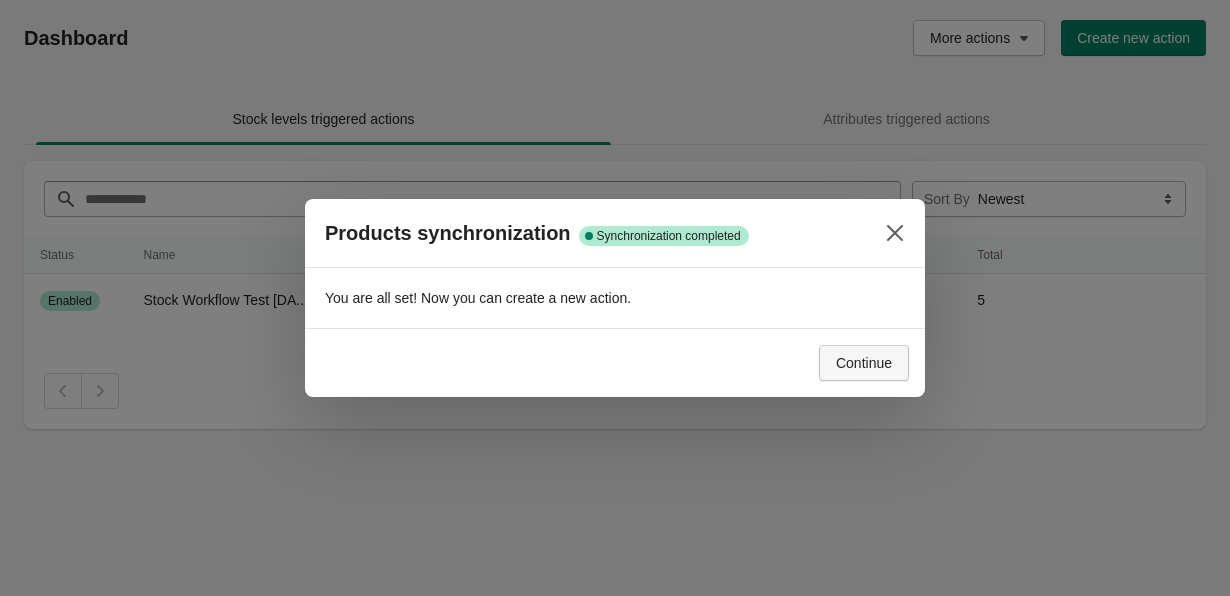 click on "Continue" at bounding box center (864, 363) 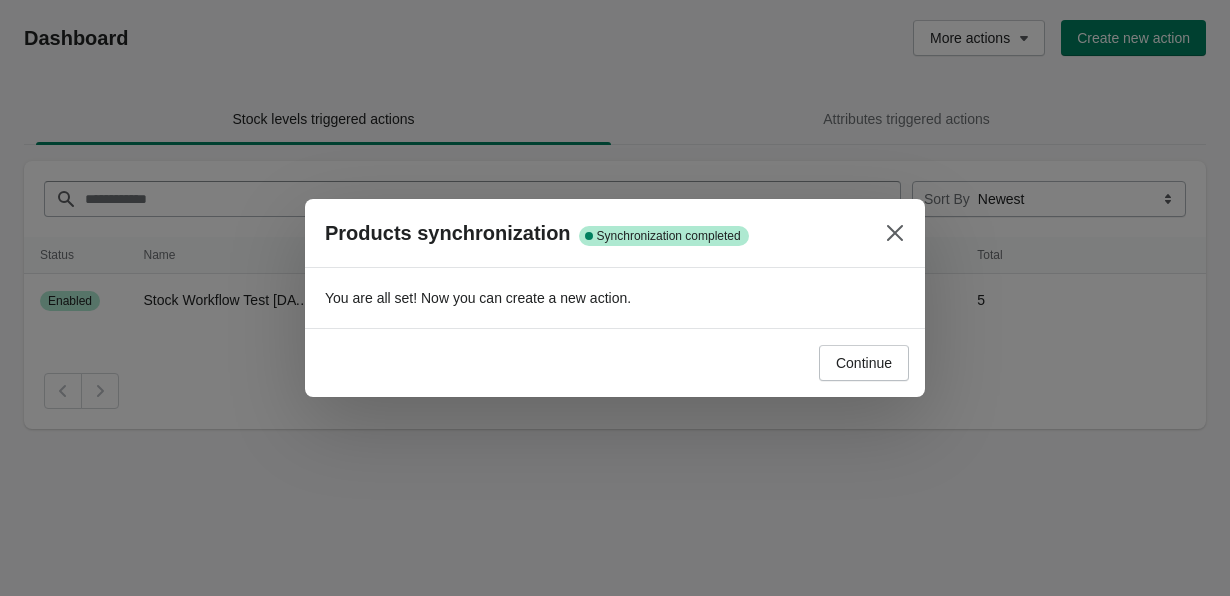 click on "Continue" at bounding box center (615, 362) 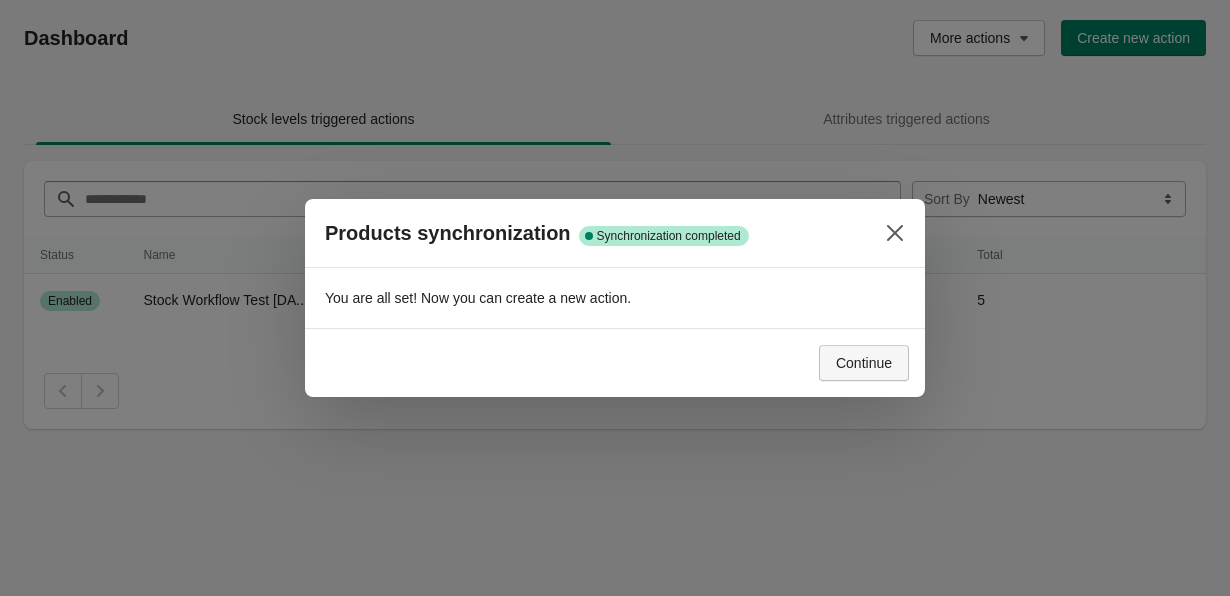 click on "Continue" at bounding box center (864, 363) 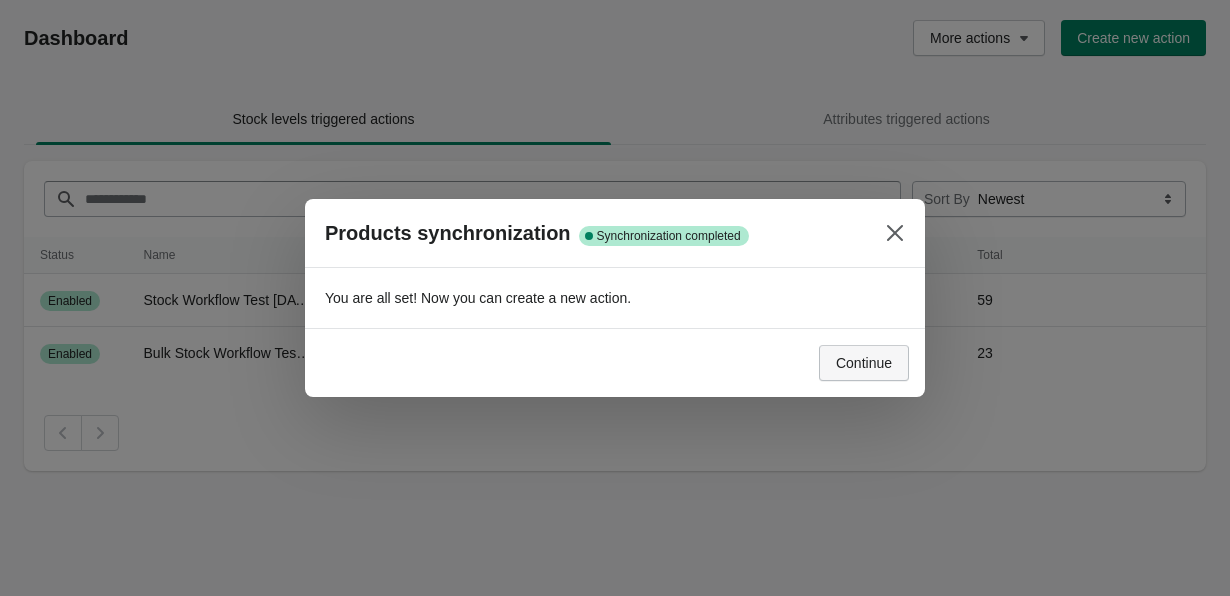 click on "Continue" at bounding box center (864, 363) 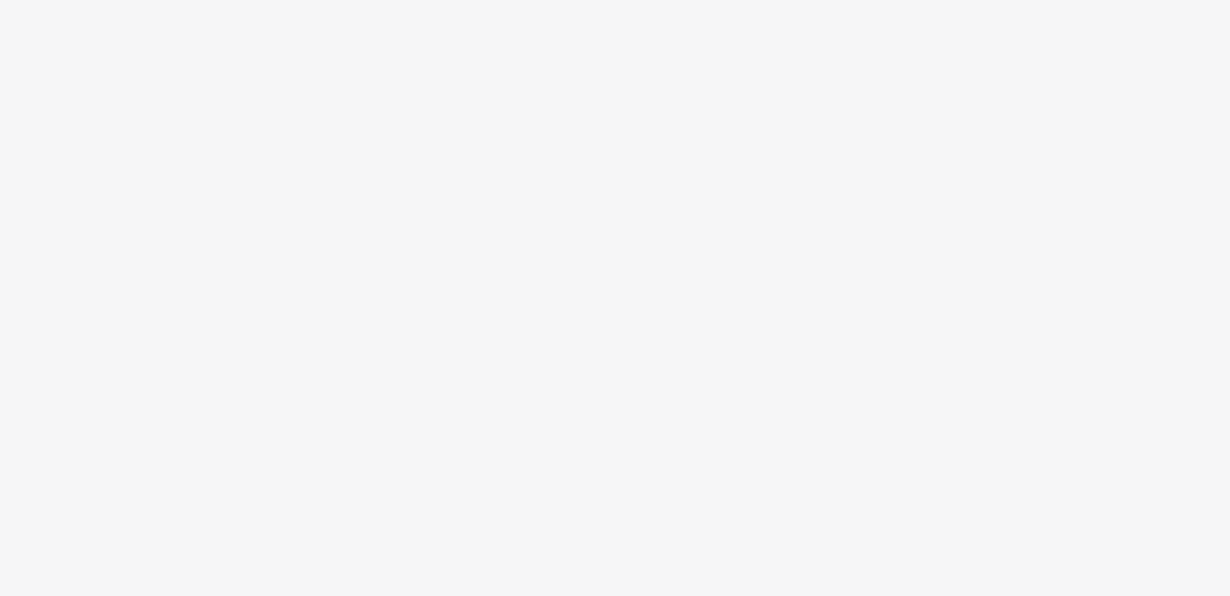 scroll, scrollTop: 0, scrollLeft: 0, axis: both 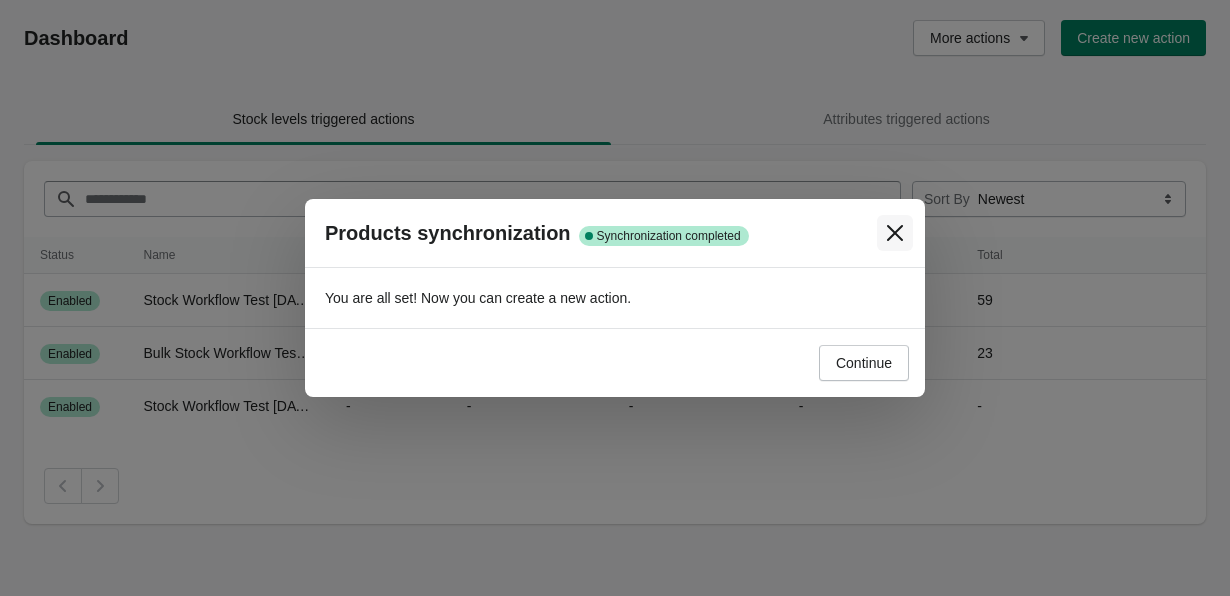 click 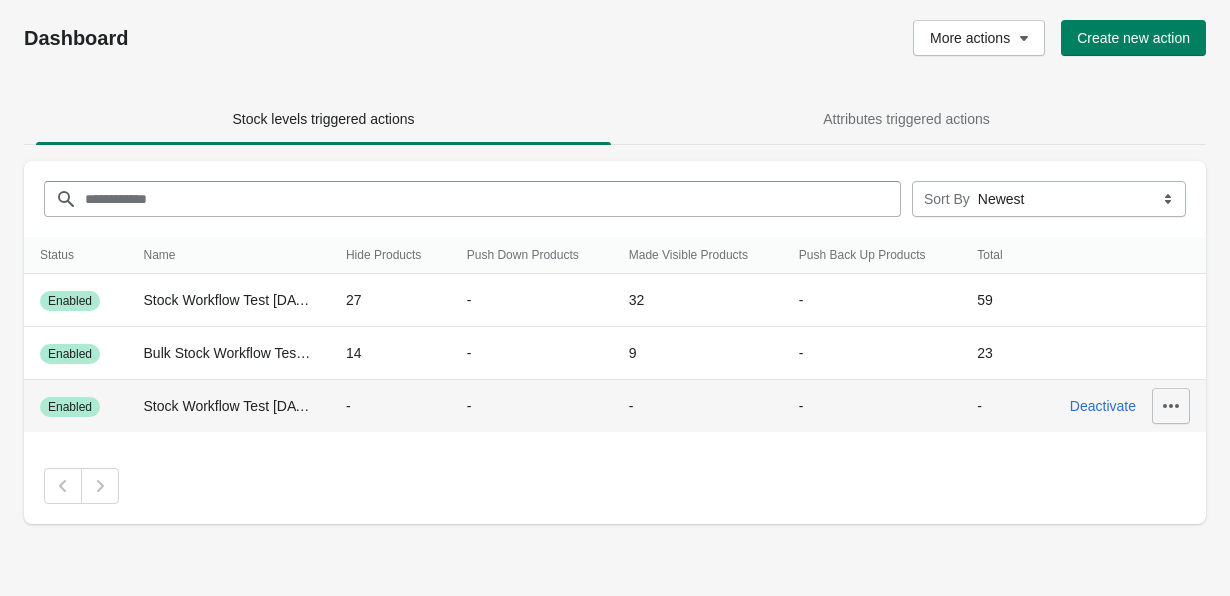click 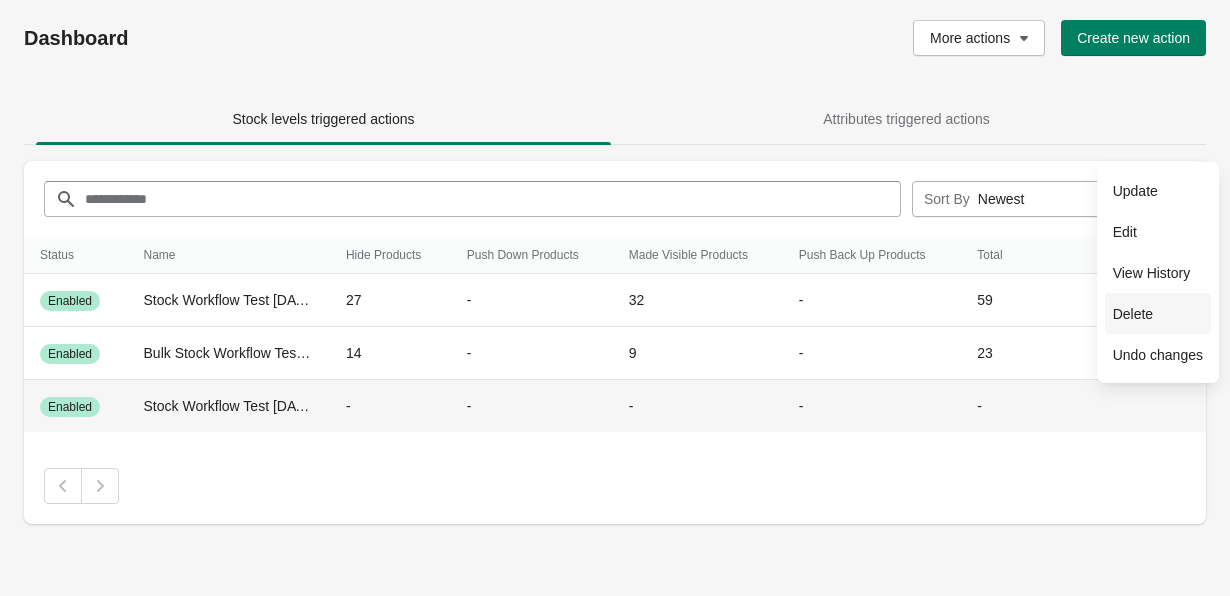 click on "Delete" at bounding box center (1158, 314) 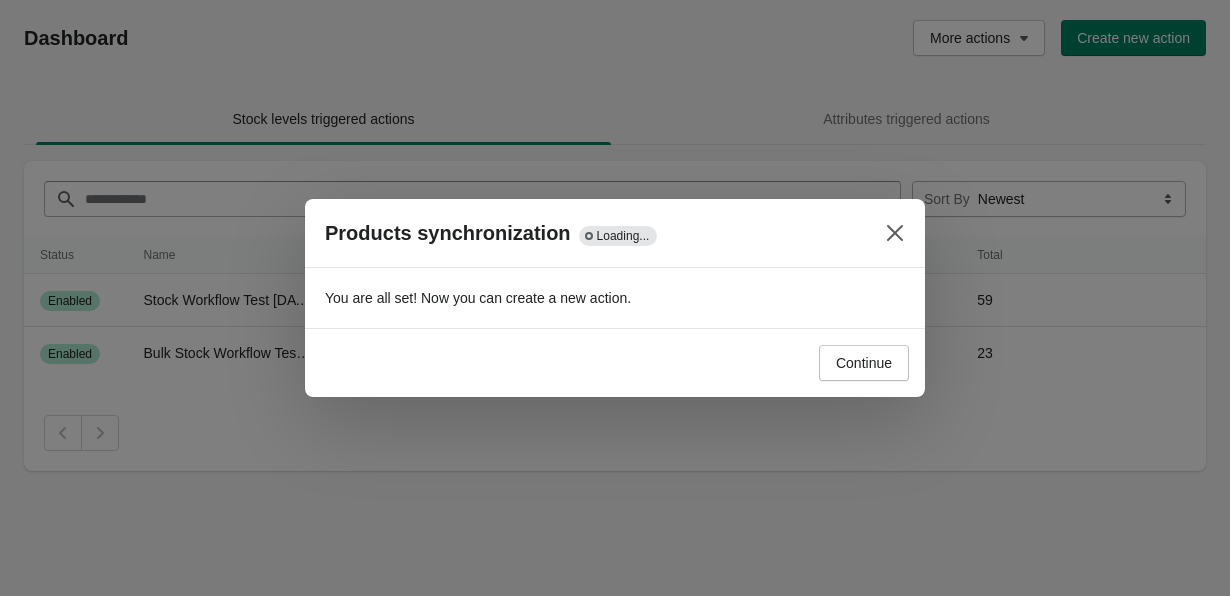 click at bounding box center [615, 298] 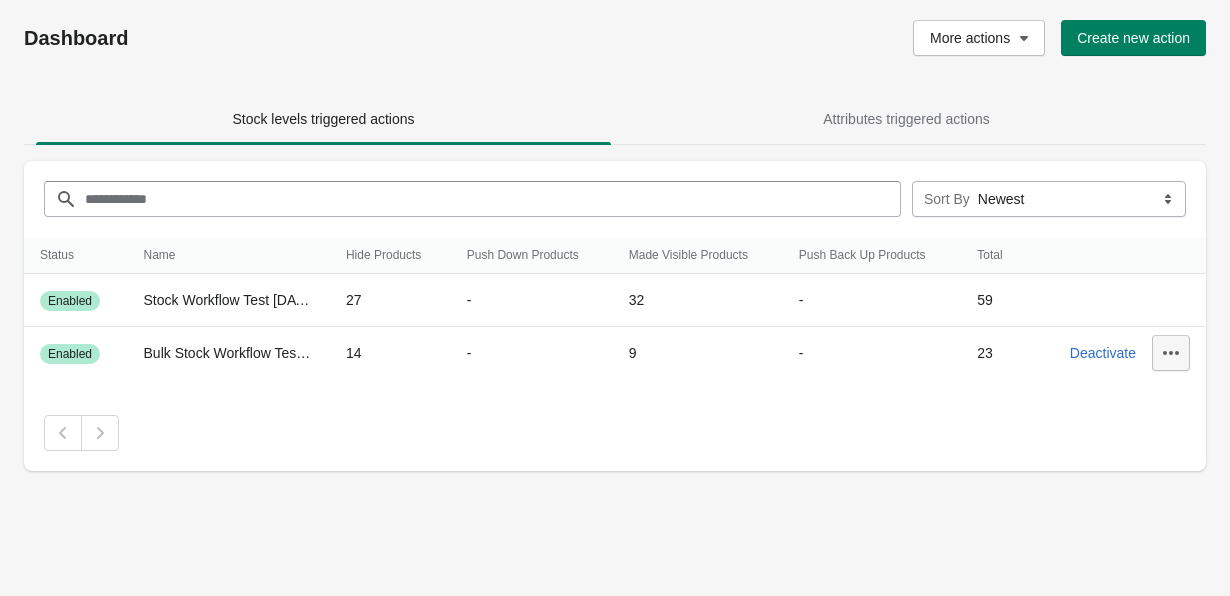 click at bounding box center [1171, 353] 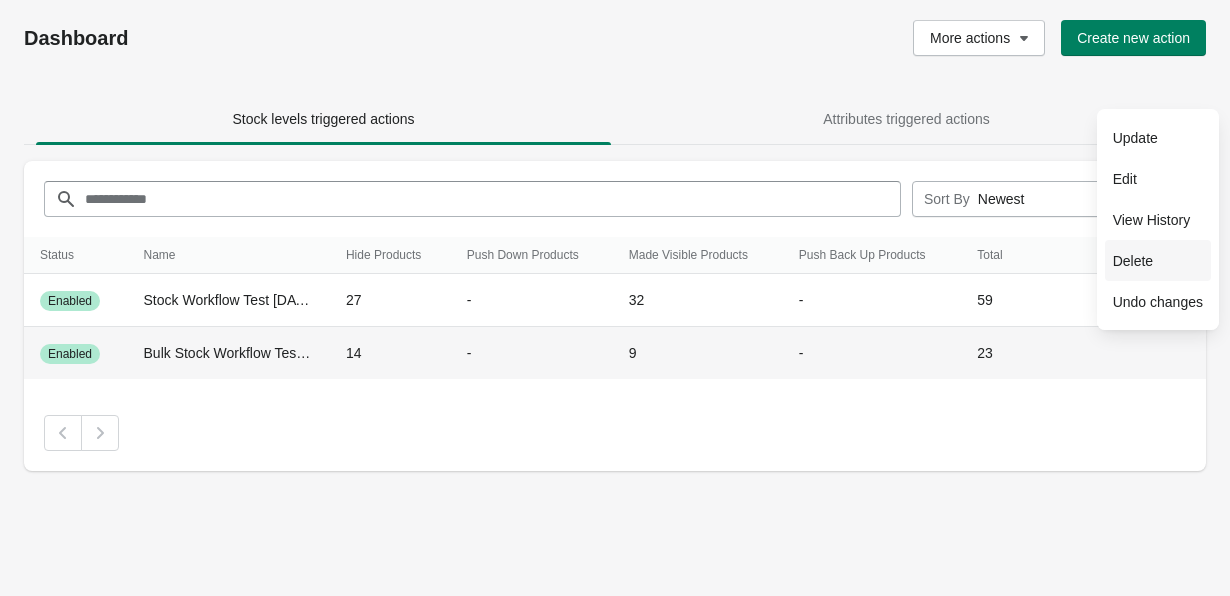 click on "Delete" at bounding box center (1158, 260) 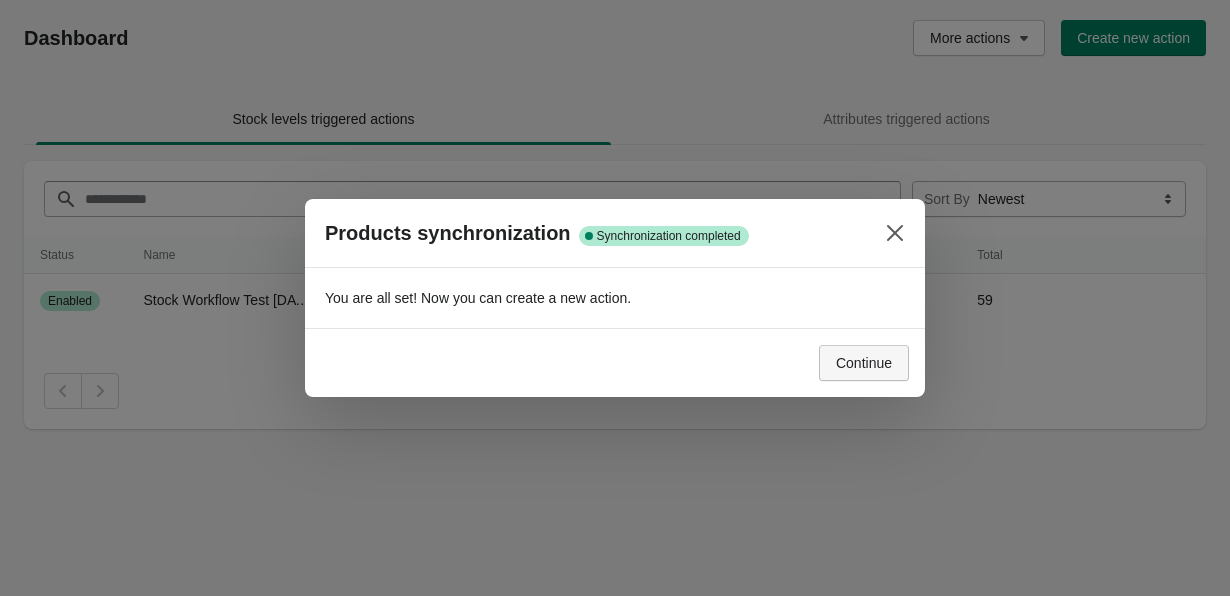 click on "Continue" at bounding box center (864, 363) 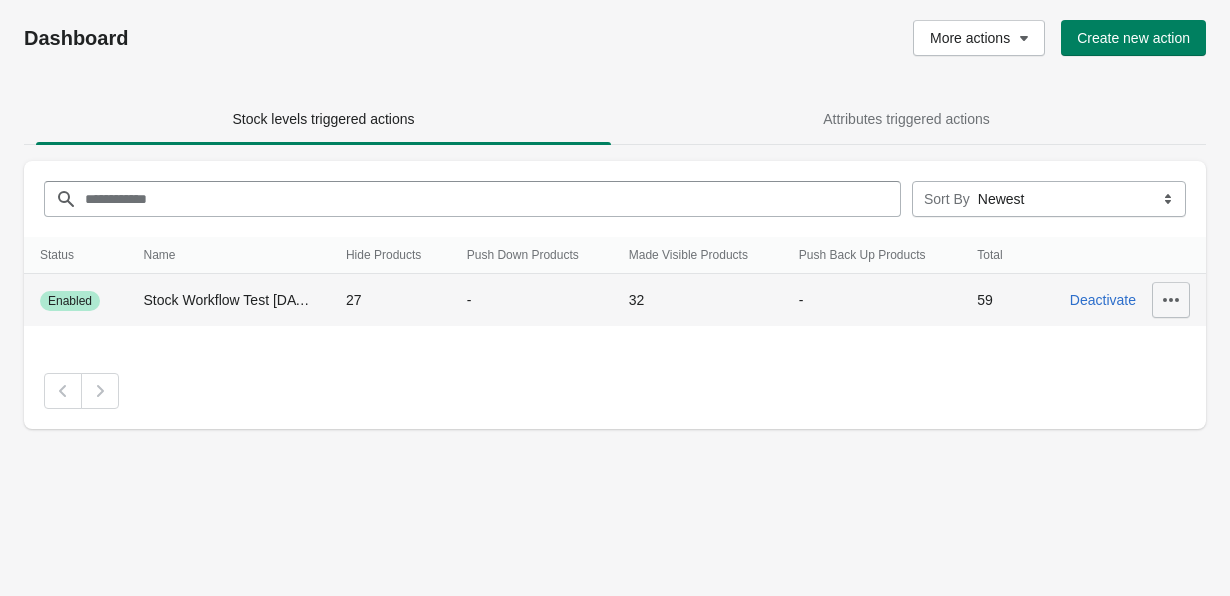 click 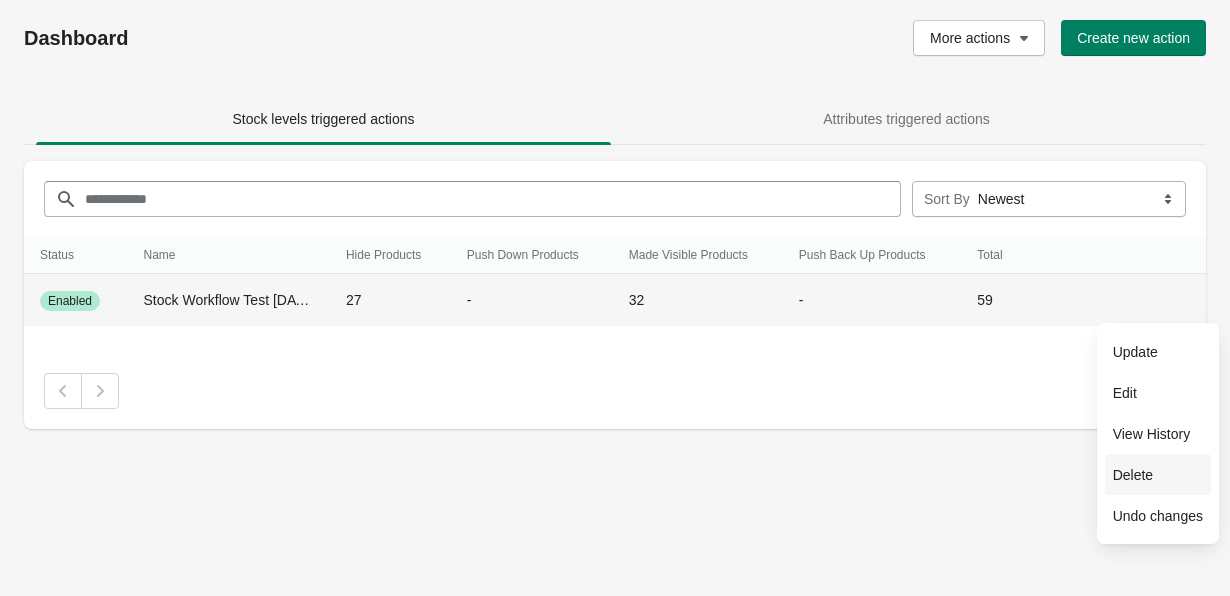 click on "Delete" at bounding box center (1158, 475) 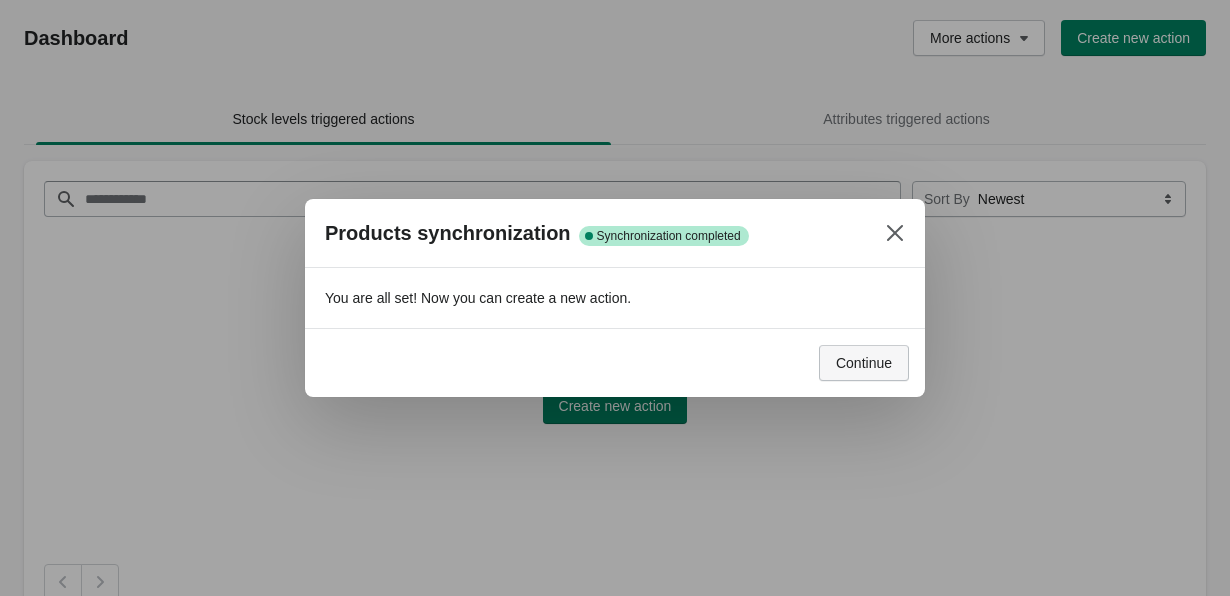 click on "Continue" at bounding box center [864, 363] 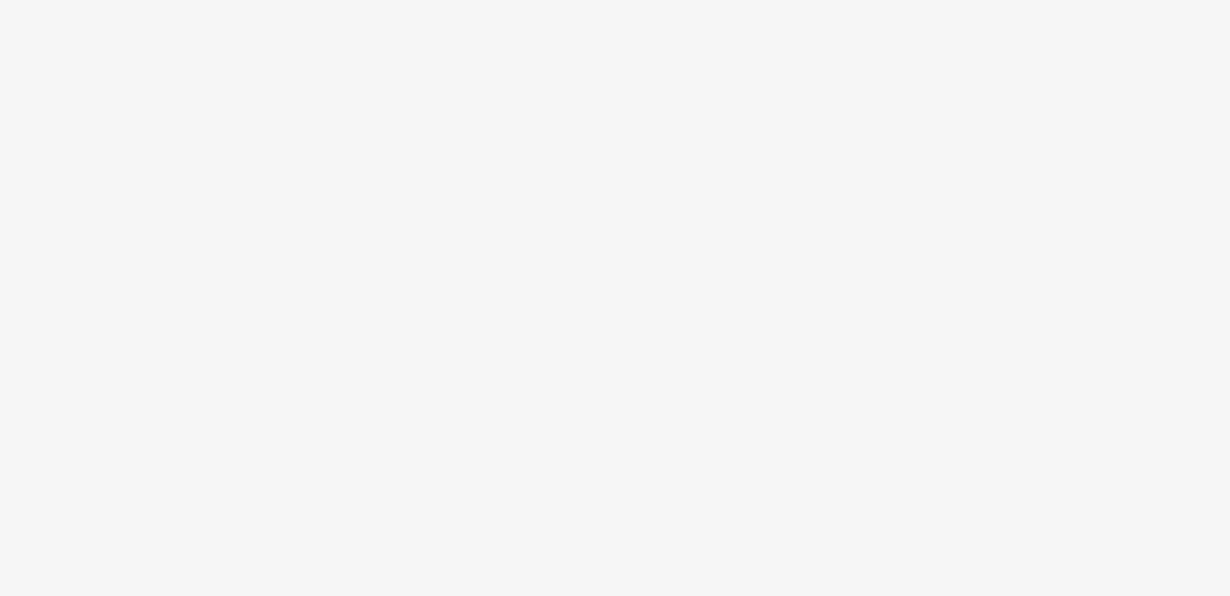 scroll, scrollTop: 0, scrollLeft: 0, axis: both 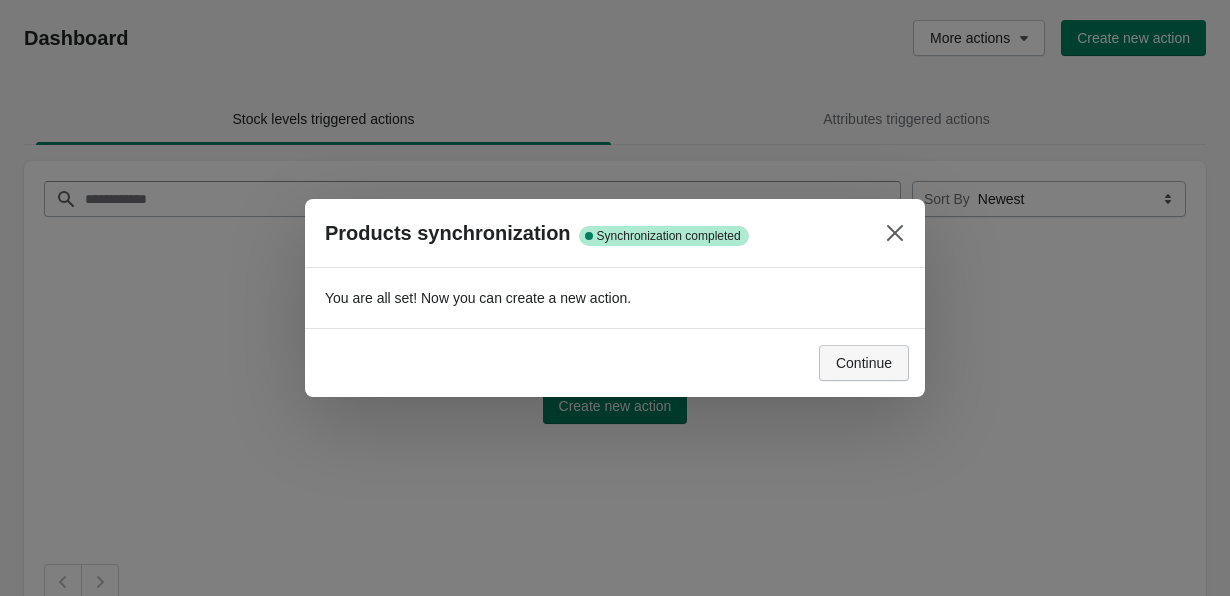 click on "Continue" at bounding box center (864, 363) 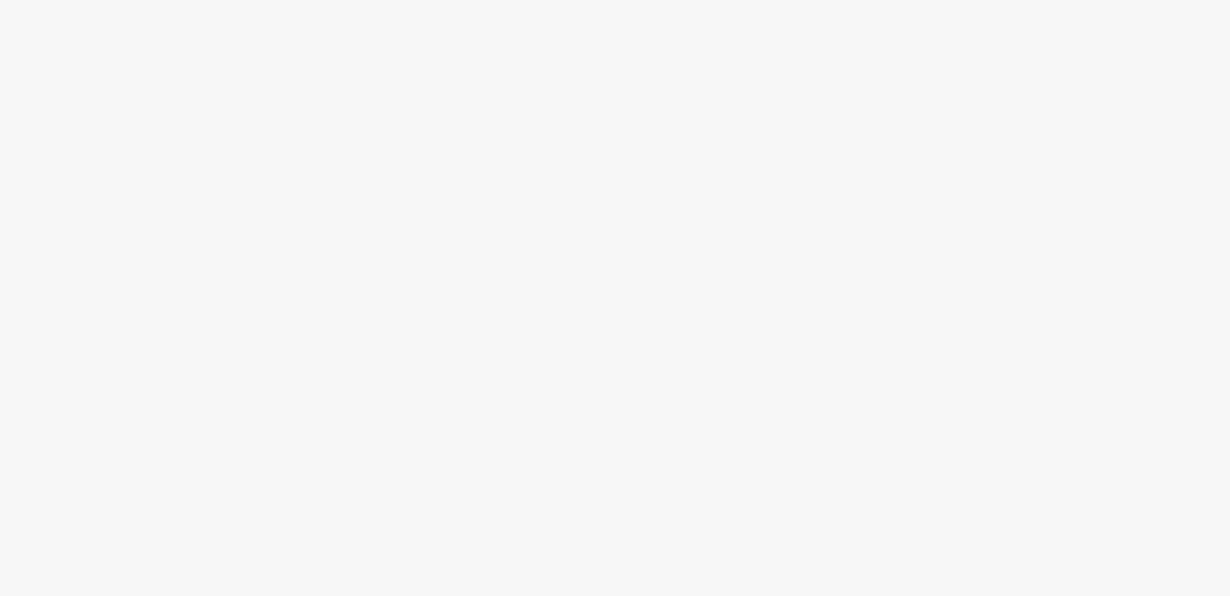 scroll, scrollTop: 0, scrollLeft: 0, axis: both 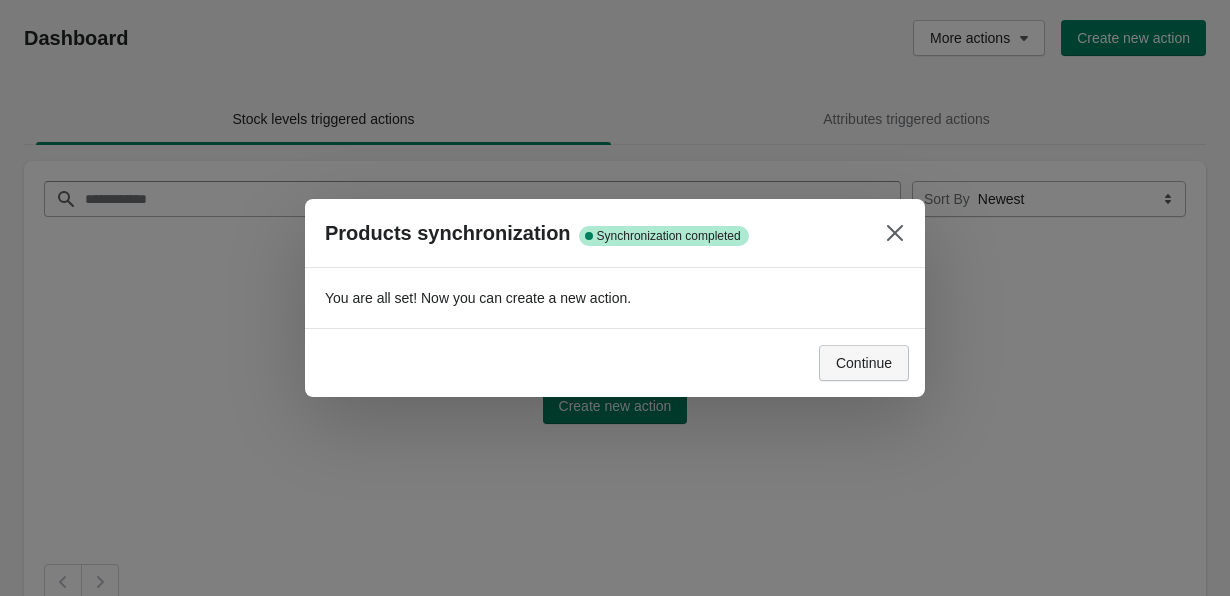 click on "Continue" at bounding box center (864, 363) 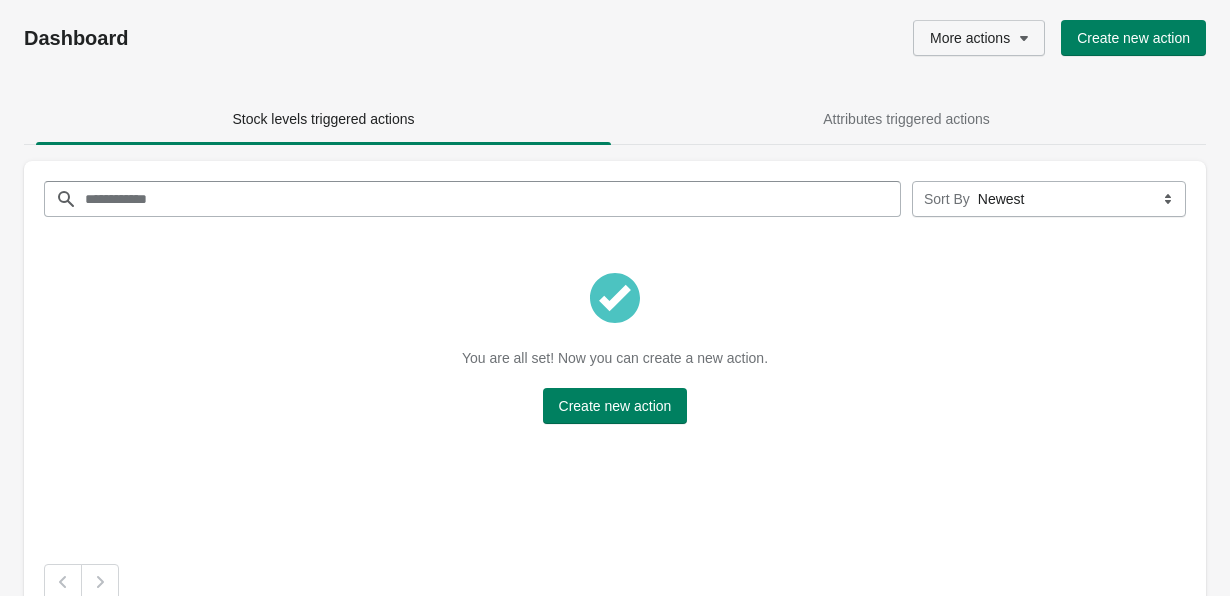 click on "More actions" at bounding box center (970, 38) 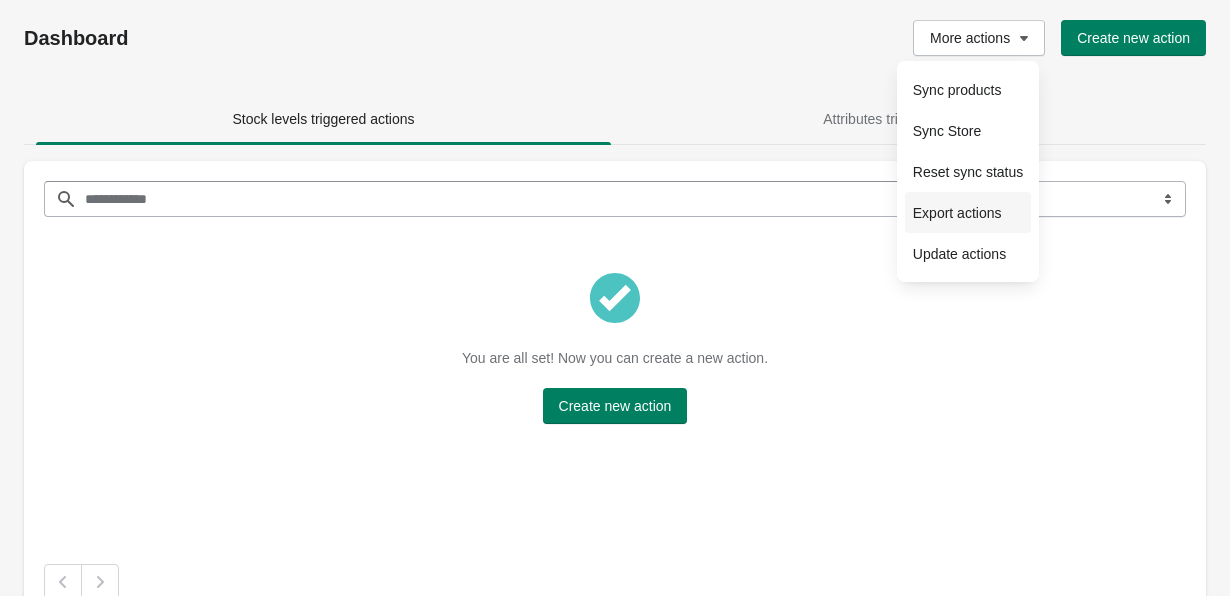 click on "Export actions" at bounding box center (968, 212) 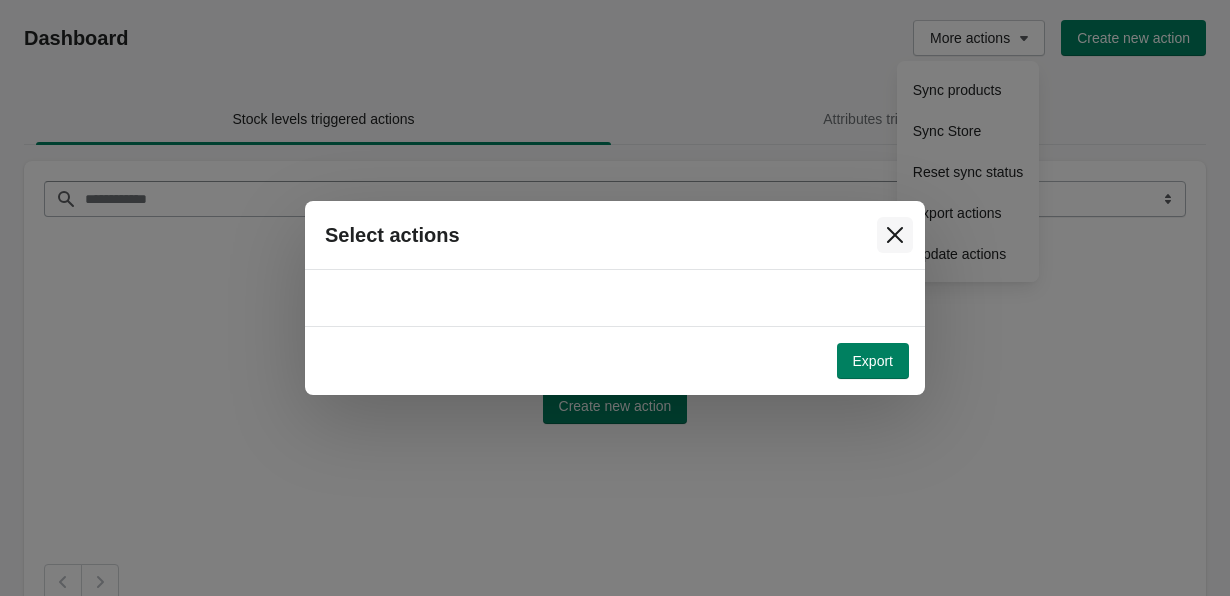 click 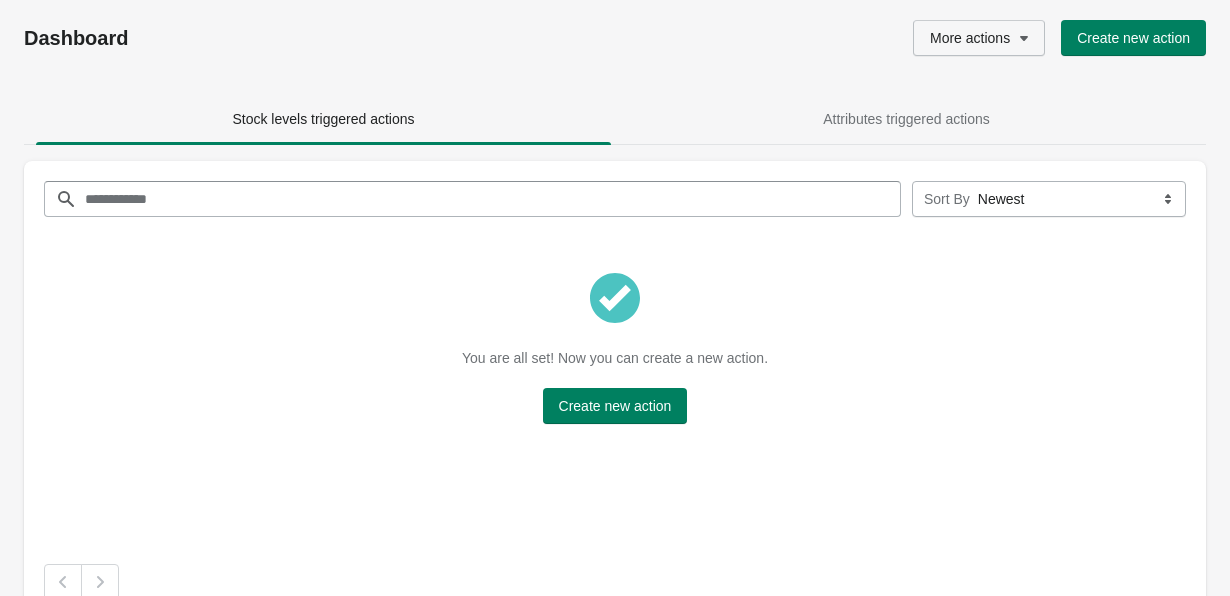 click on "More actions" at bounding box center [979, 38] 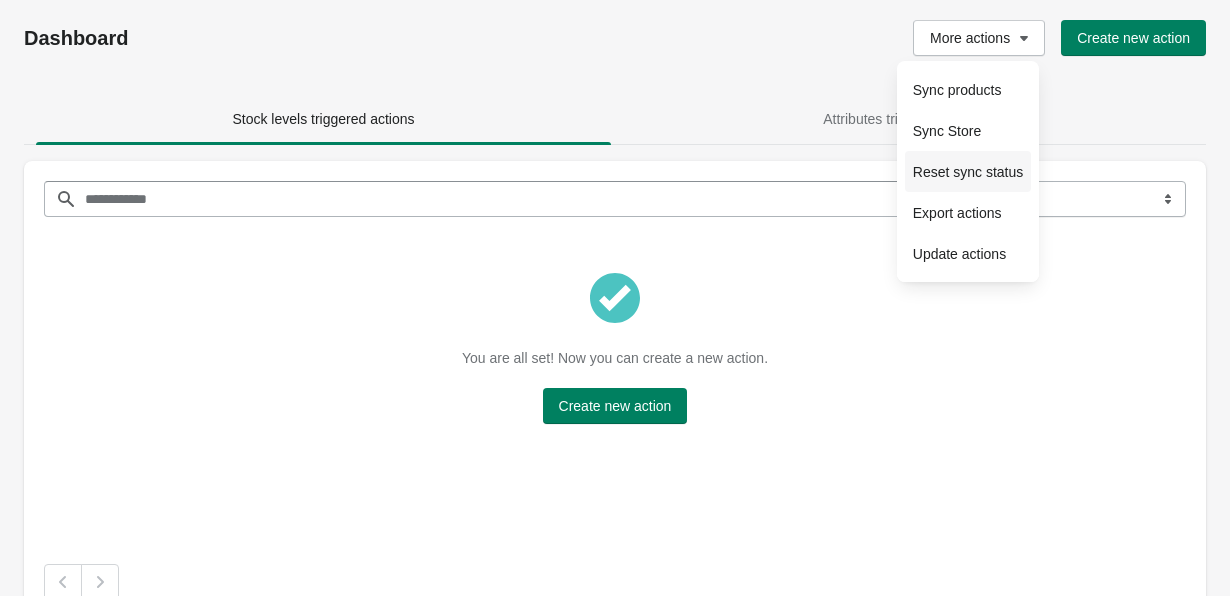 click on "Reset sync status" at bounding box center [968, 172] 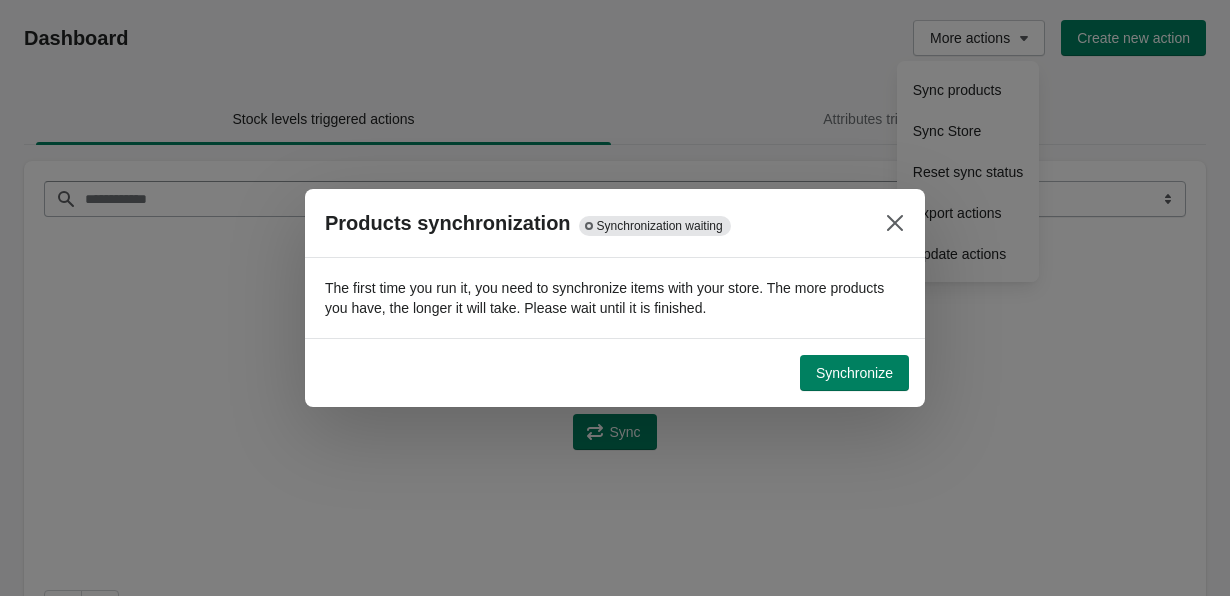 click on "The first time you run it, you need to synchronize items with your store. The more products you have, the longer it will take. Please wait until it is finished." at bounding box center (615, 298) 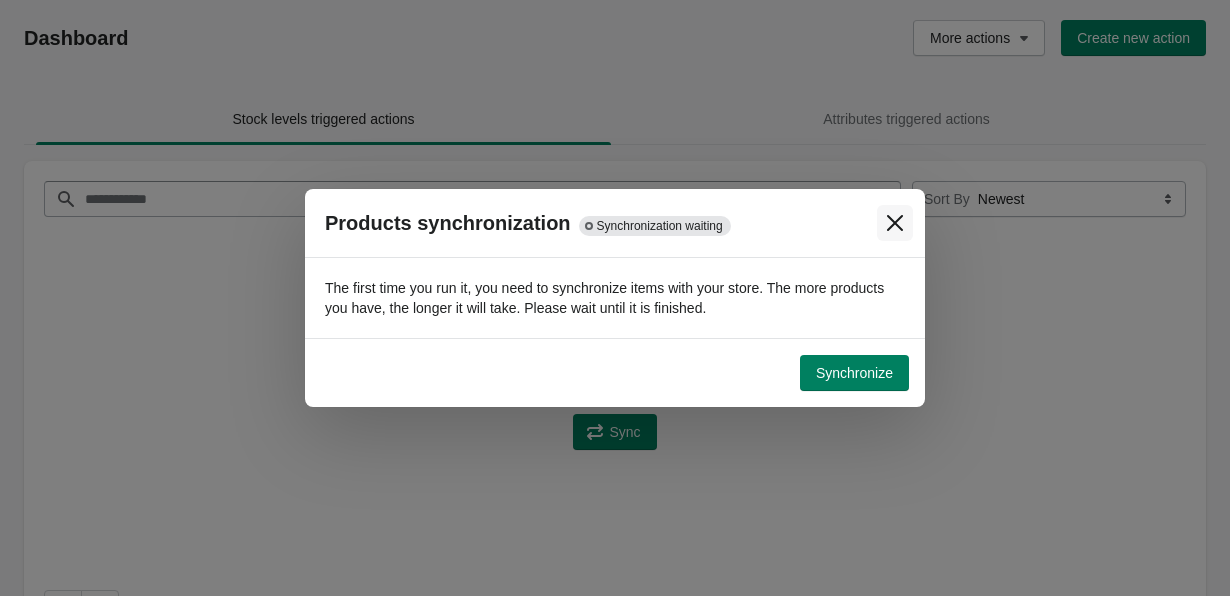 click at bounding box center (895, 223) 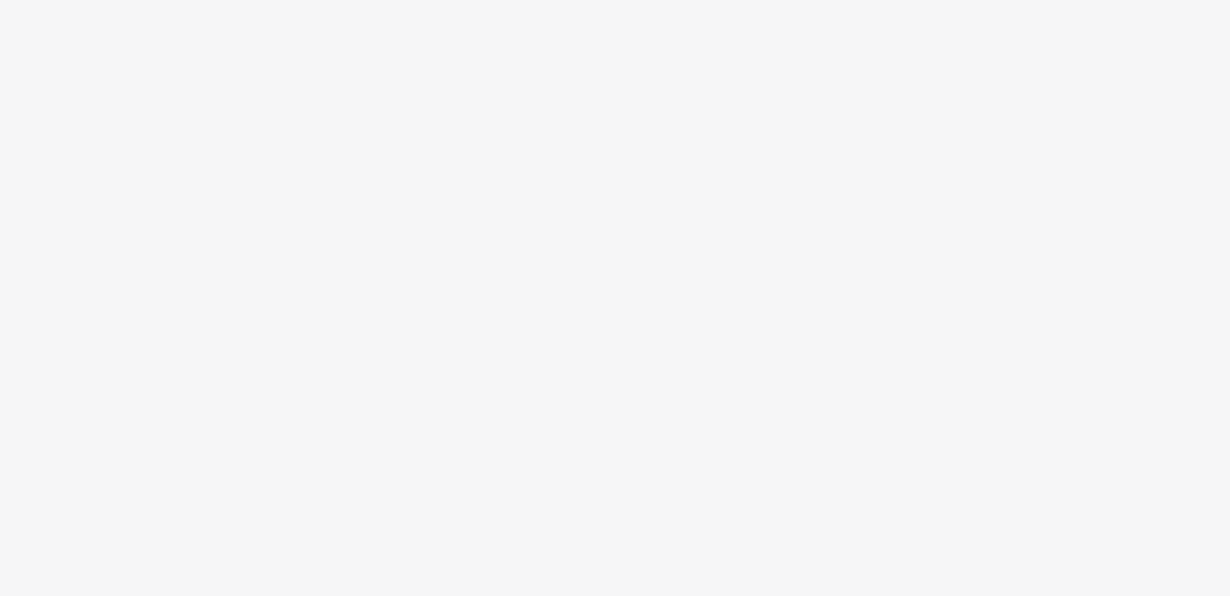 scroll, scrollTop: 0, scrollLeft: 0, axis: both 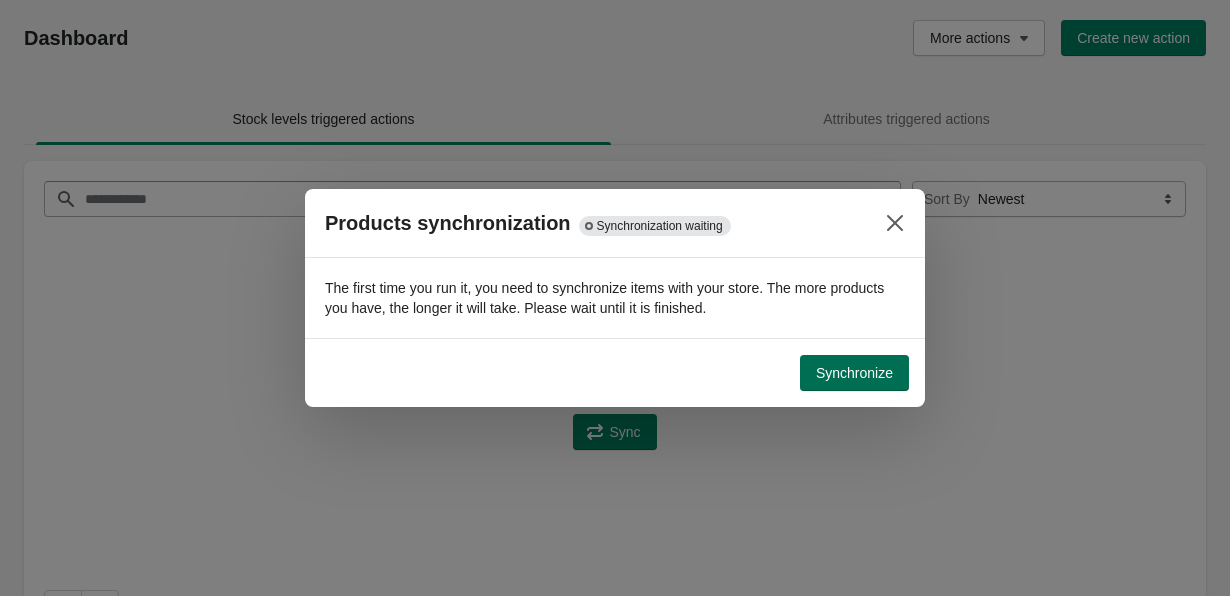 click on "Synchronize" at bounding box center [854, 373] 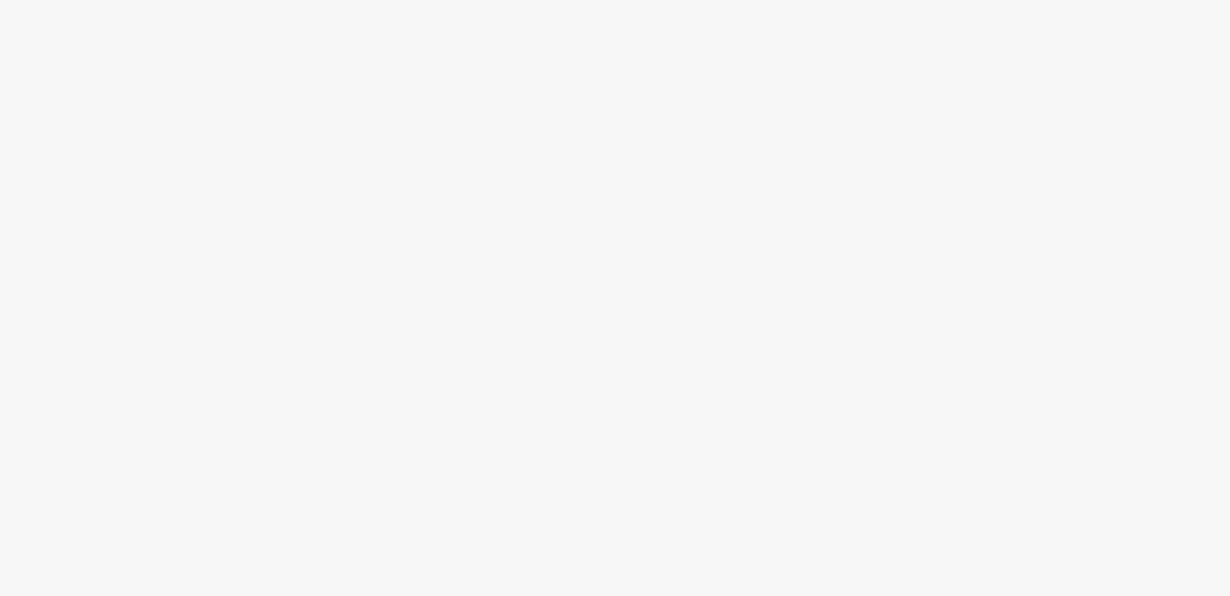 scroll, scrollTop: 0, scrollLeft: 0, axis: both 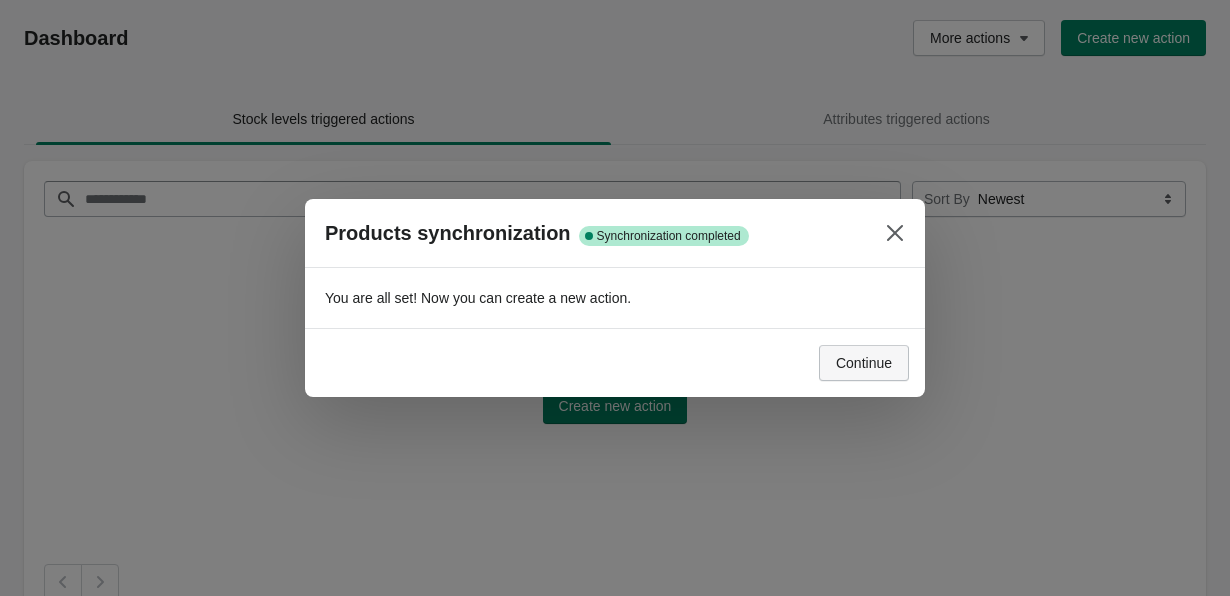 click on "Continue" at bounding box center [864, 363] 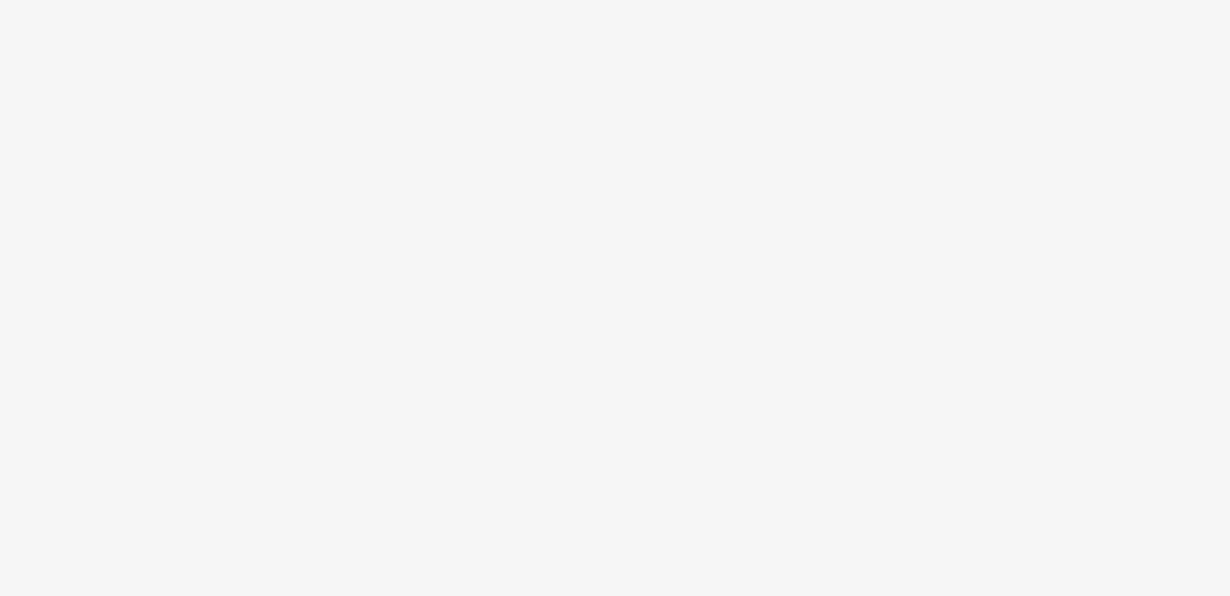scroll, scrollTop: 0, scrollLeft: 0, axis: both 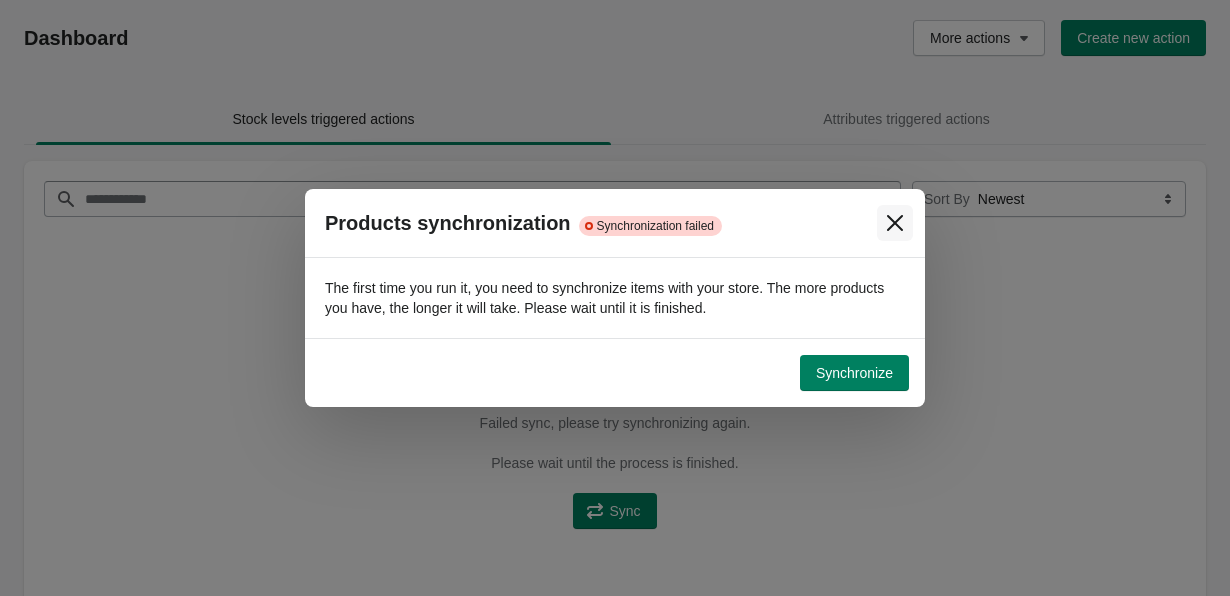 click 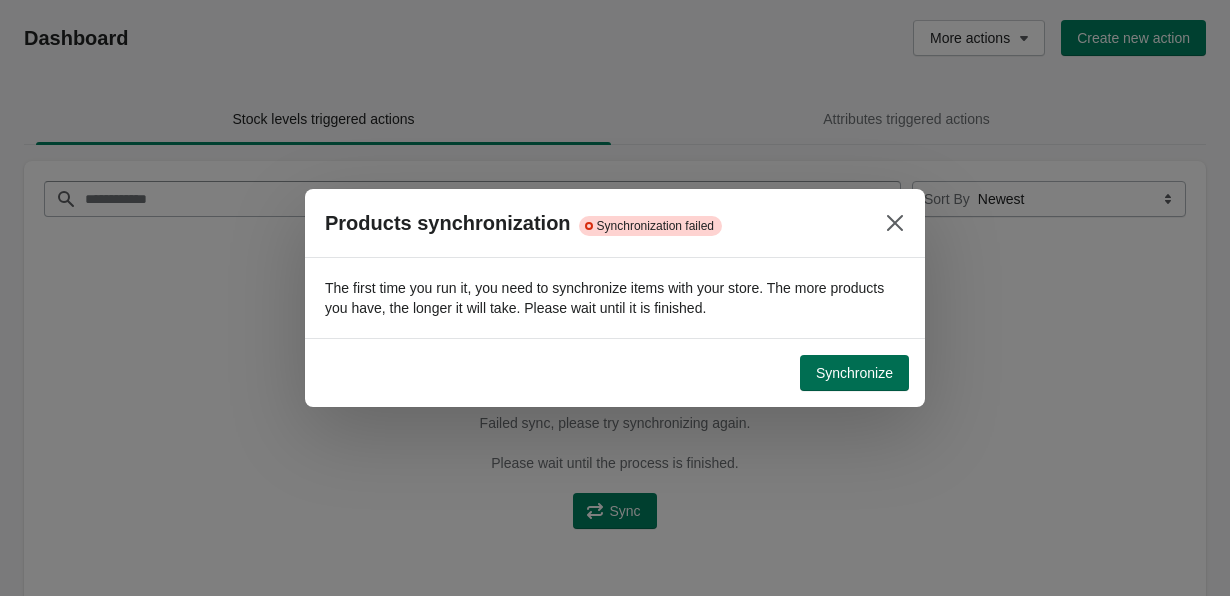 click on "Synchronize" at bounding box center (854, 373) 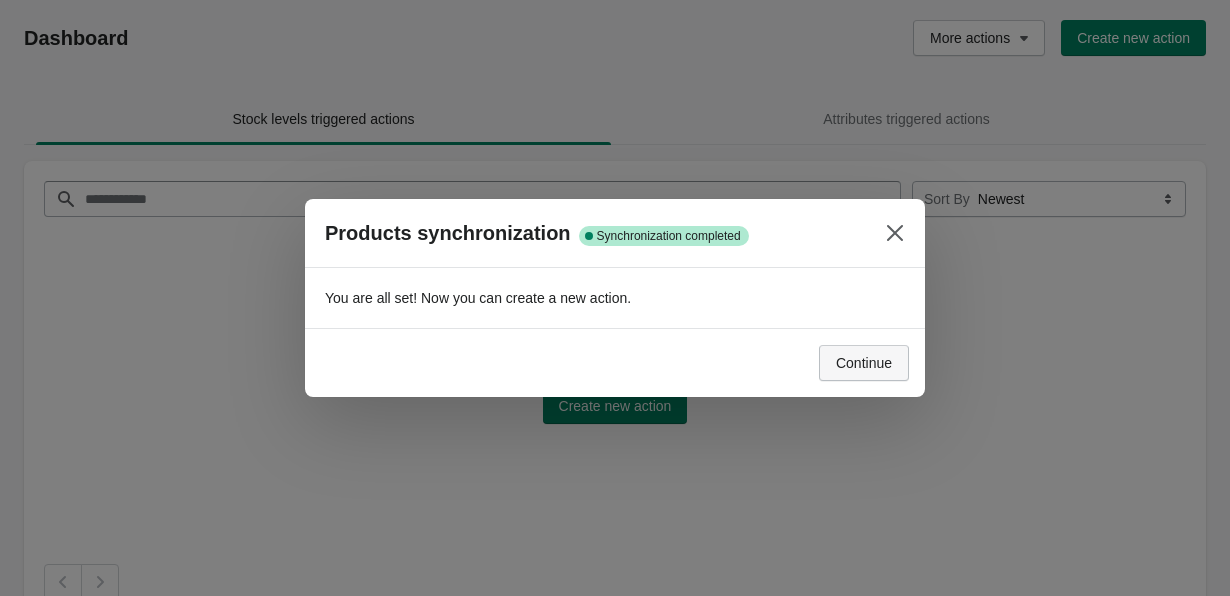 click on "Continue" at bounding box center [864, 363] 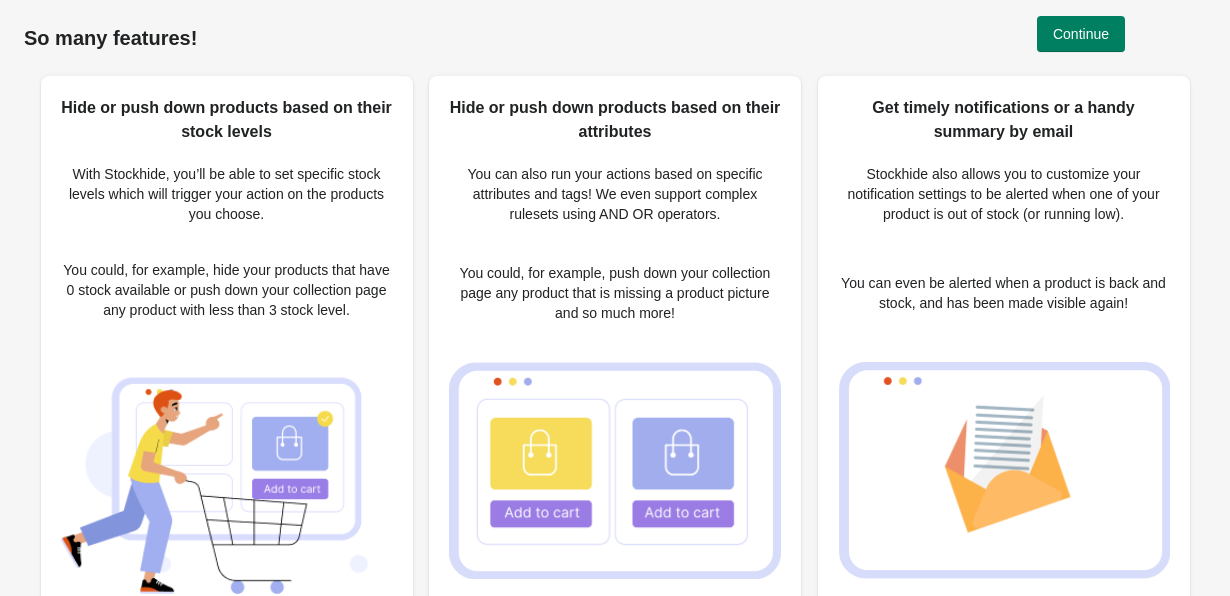 scroll, scrollTop: 0, scrollLeft: 0, axis: both 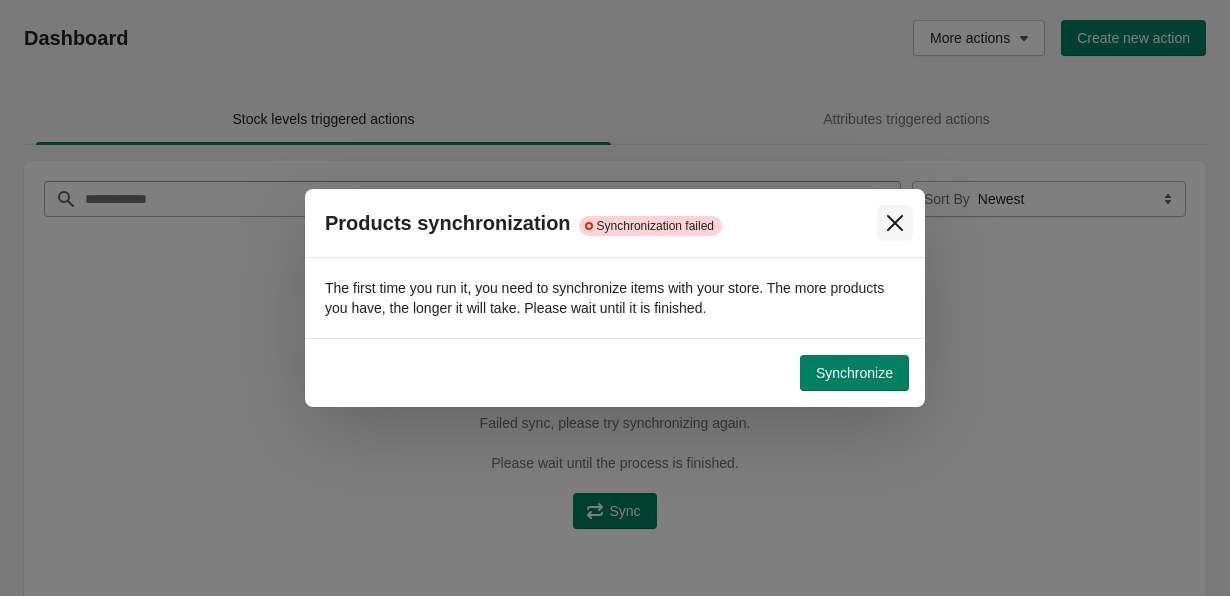 click at bounding box center (895, 223) 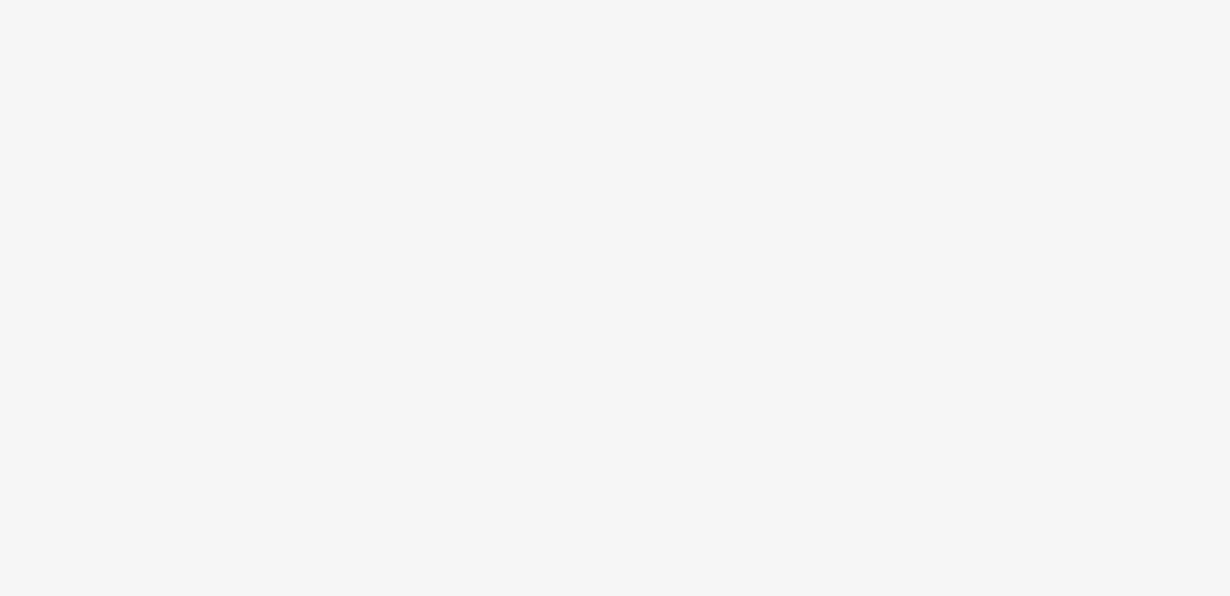 scroll, scrollTop: 0, scrollLeft: 0, axis: both 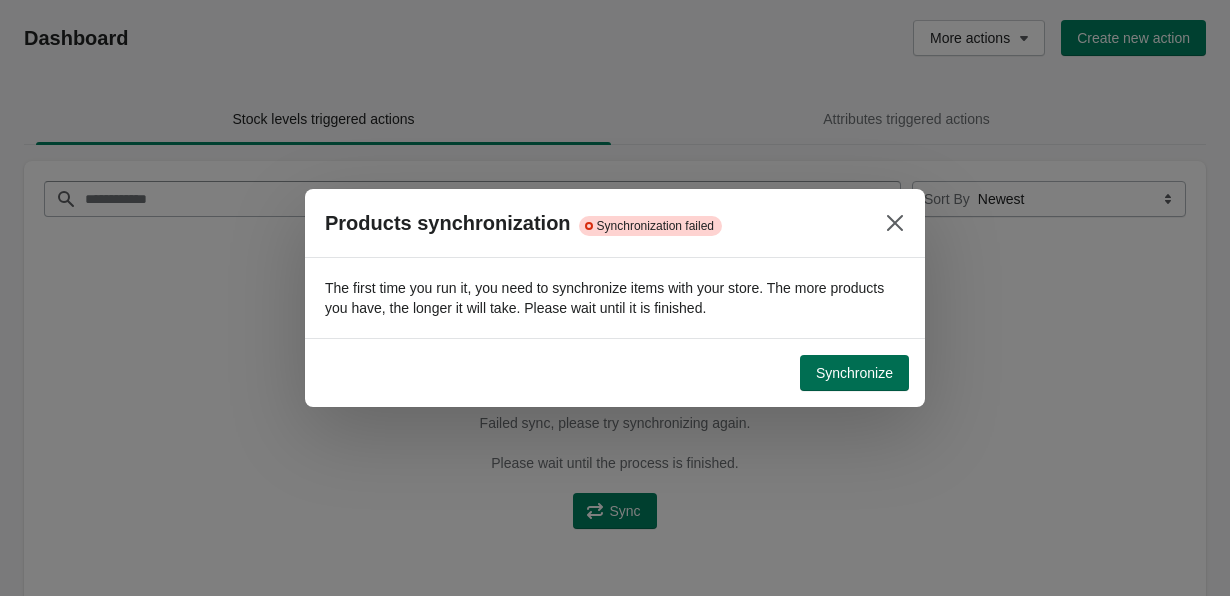 click on "Synchronize" at bounding box center (854, 373) 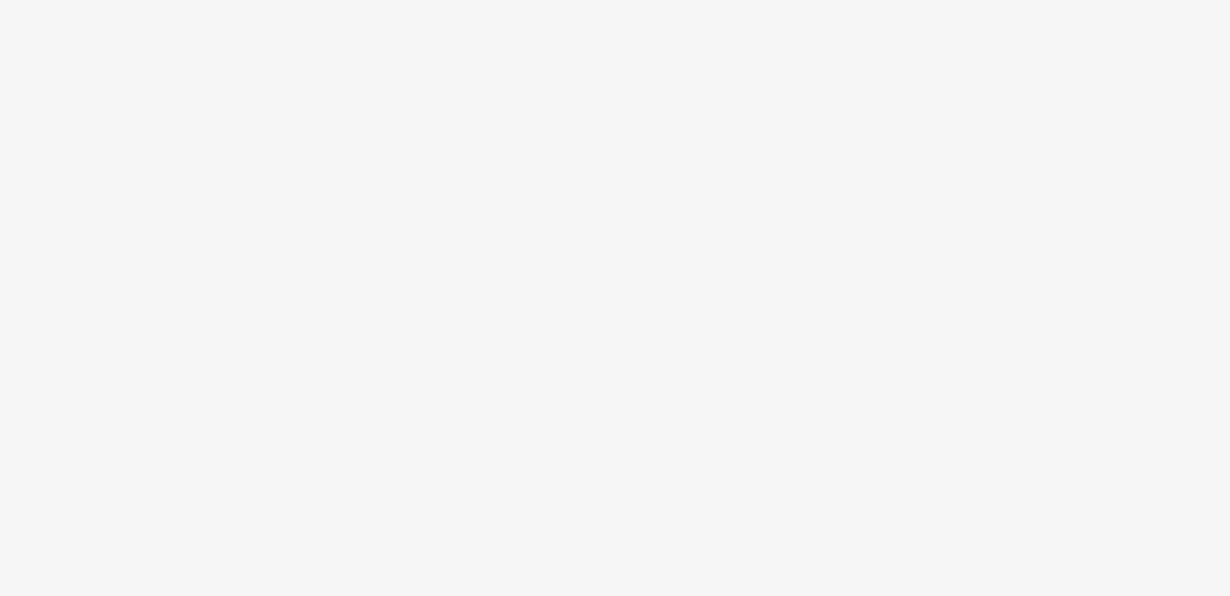 scroll, scrollTop: 0, scrollLeft: 0, axis: both 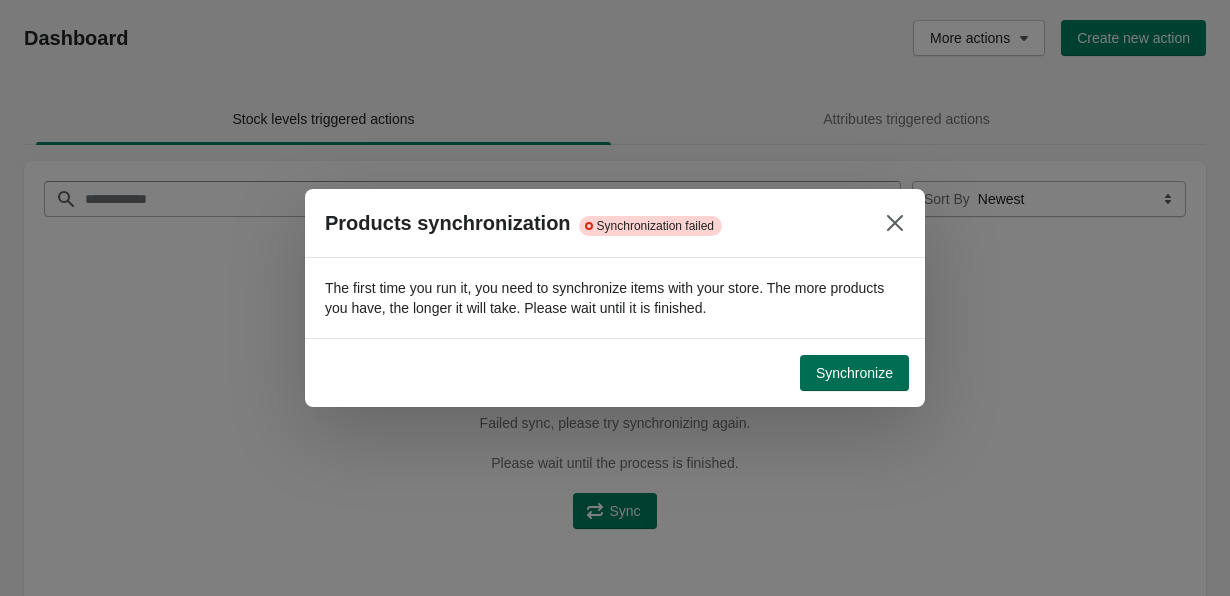 click on "Synchronize" at bounding box center [854, 373] 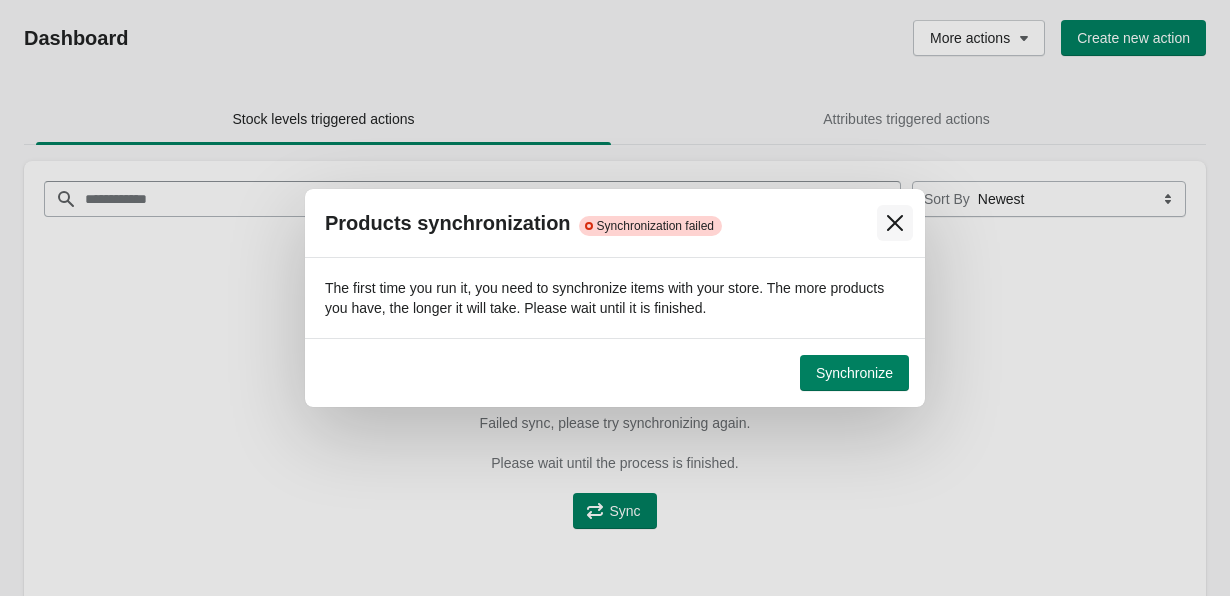 click at bounding box center (895, 223) 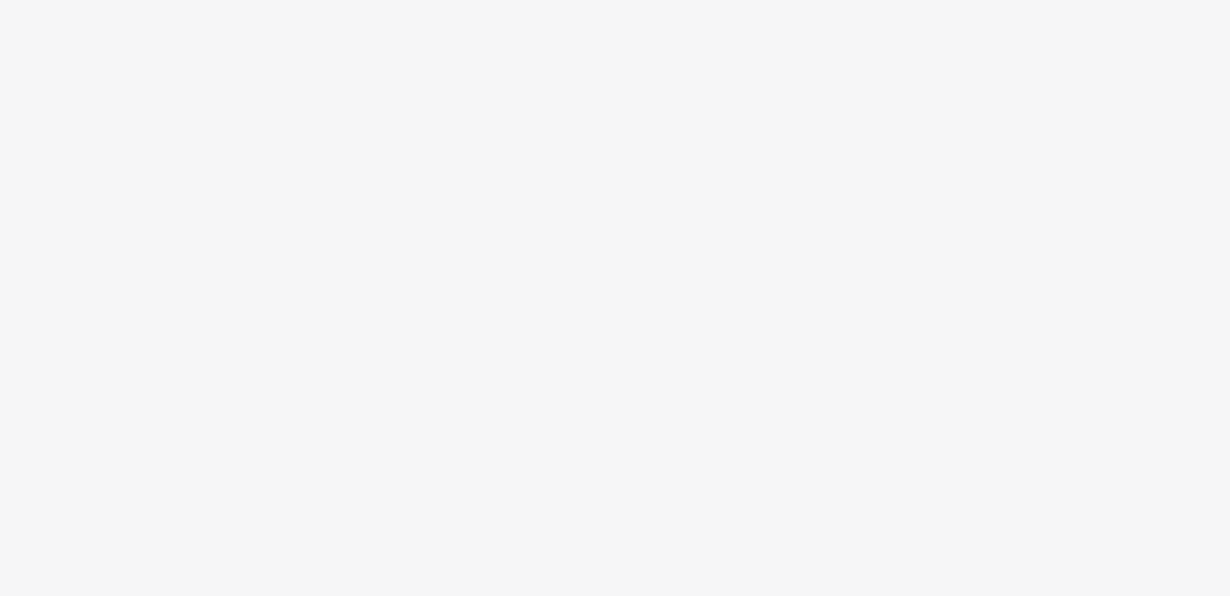 scroll, scrollTop: 0, scrollLeft: 0, axis: both 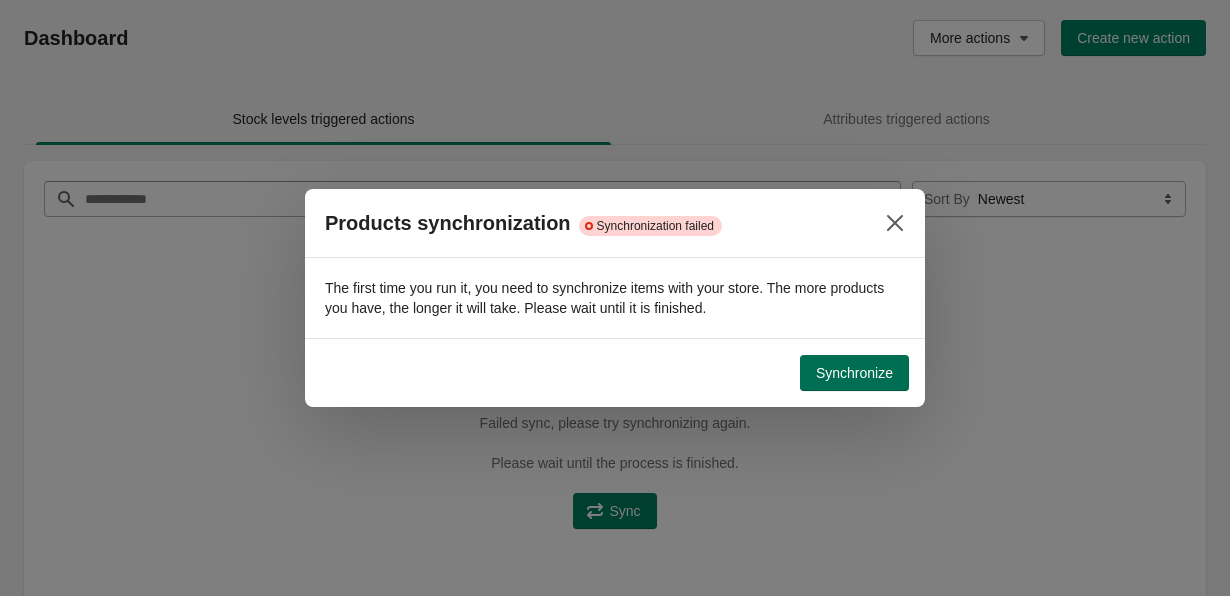 click on "Synchronize" at bounding box center (854, 373) 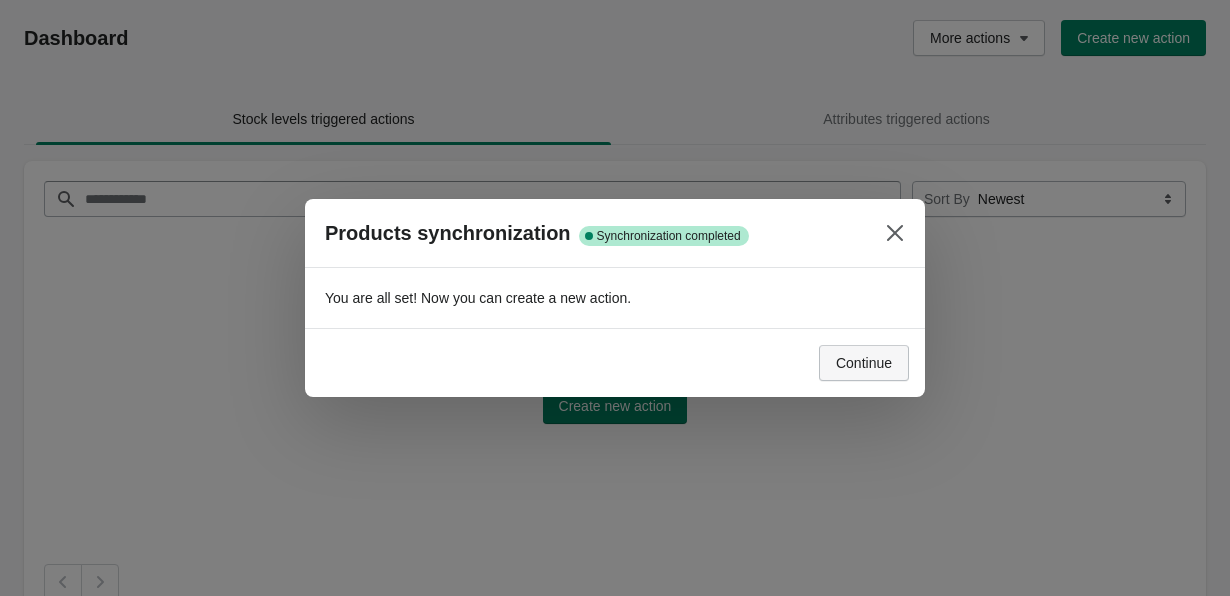 click on "Continue" at bounding box center [864, 363] 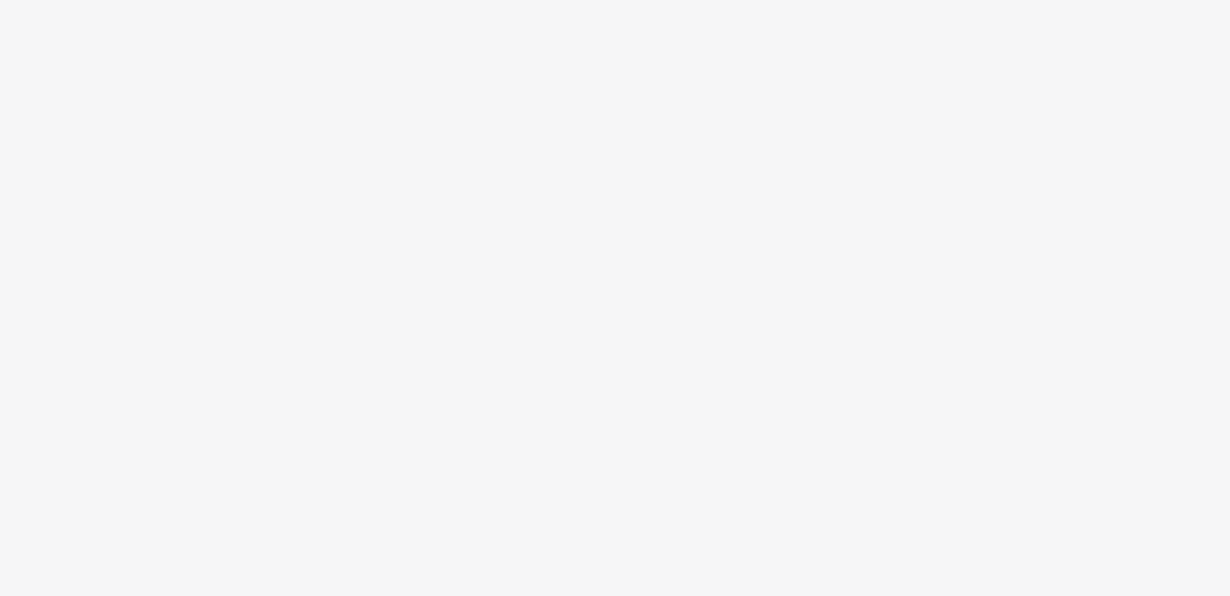 scroll, scrollTop: 0, scrollLeft: 0, axis: both 